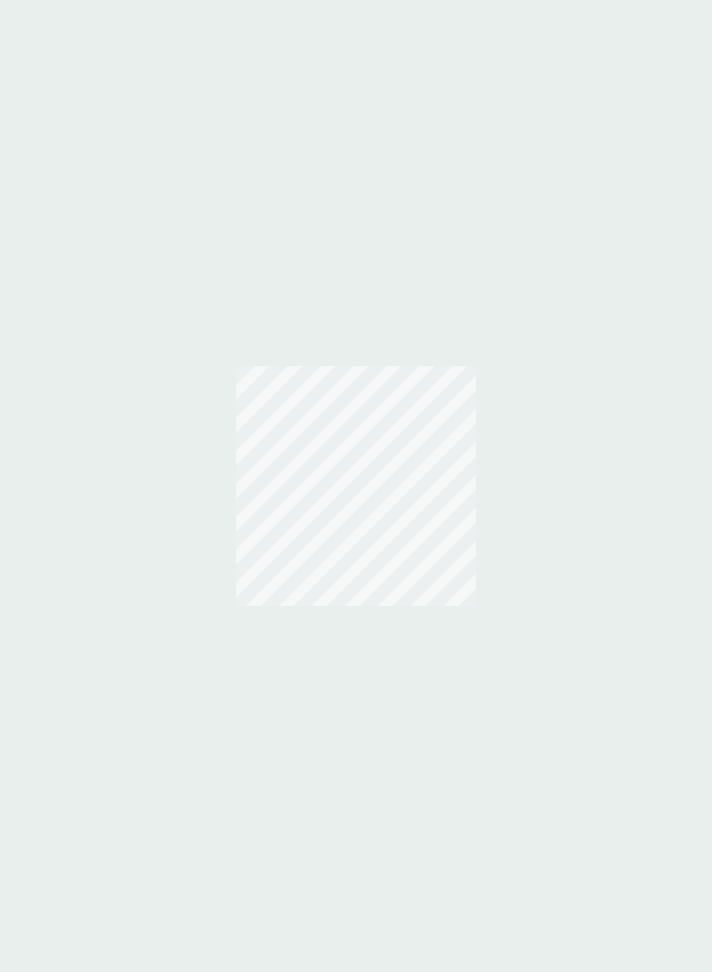 scroll, scrollTop: 0, scrollLeft: 0, axis: both 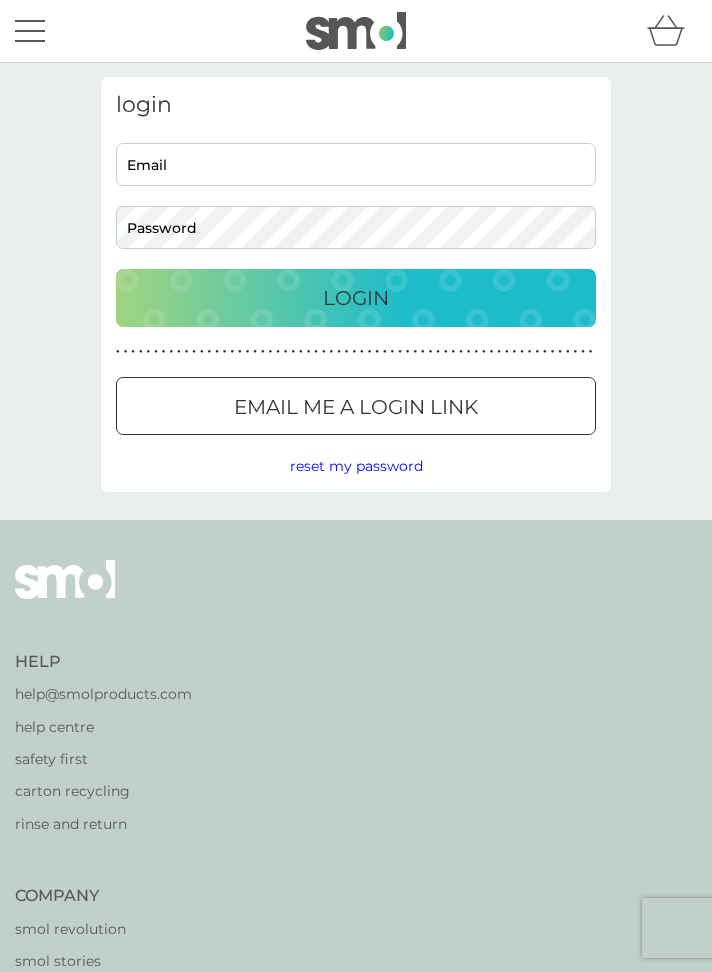 click on "Email" at bounding box center [356, 164] 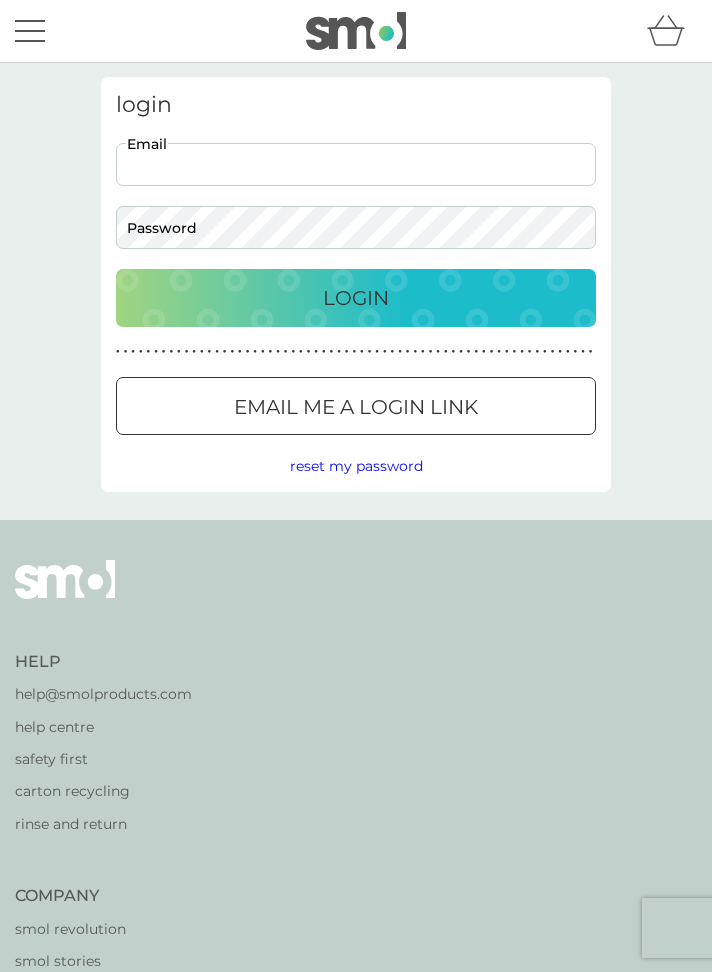 type on "susieb64@gmail.com" 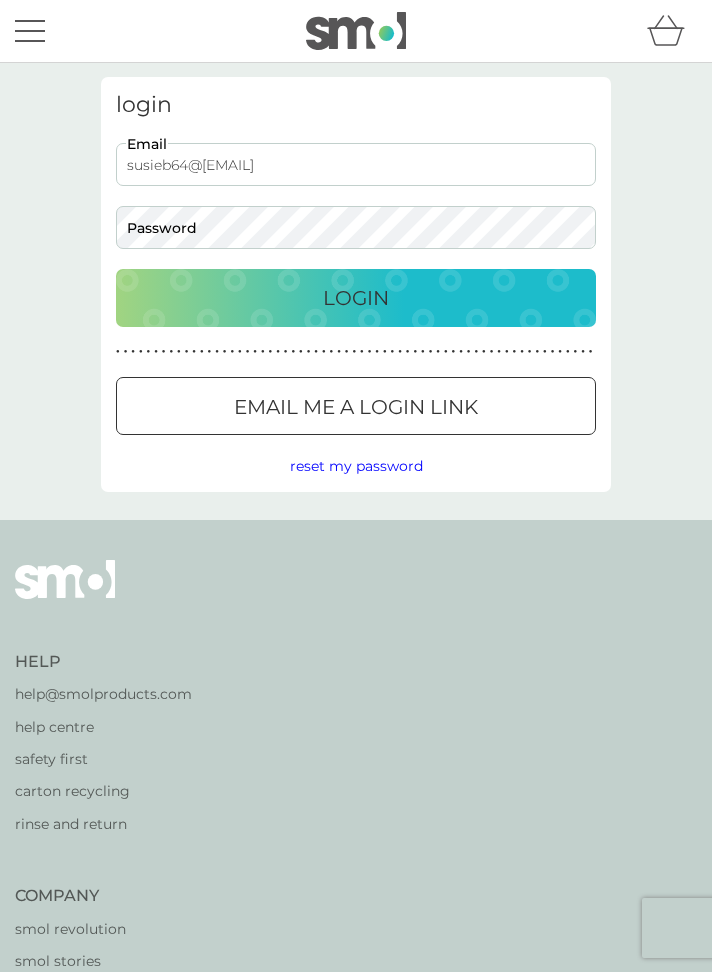 click on "Login" at bounding box center [356, 298] 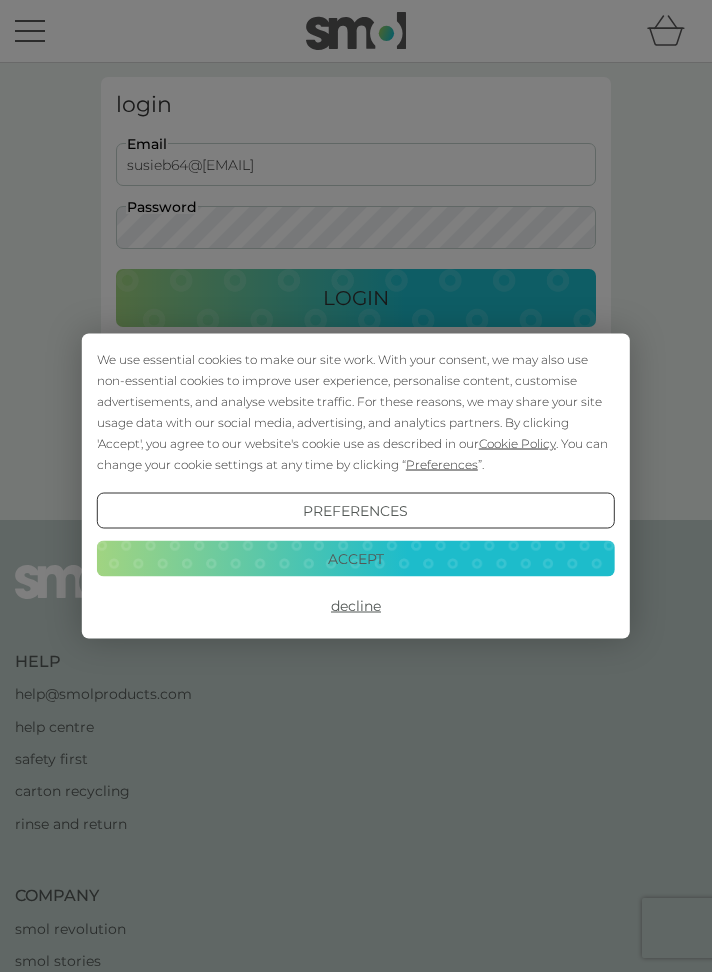 click on "Accept" at bounding box center (356, 558) 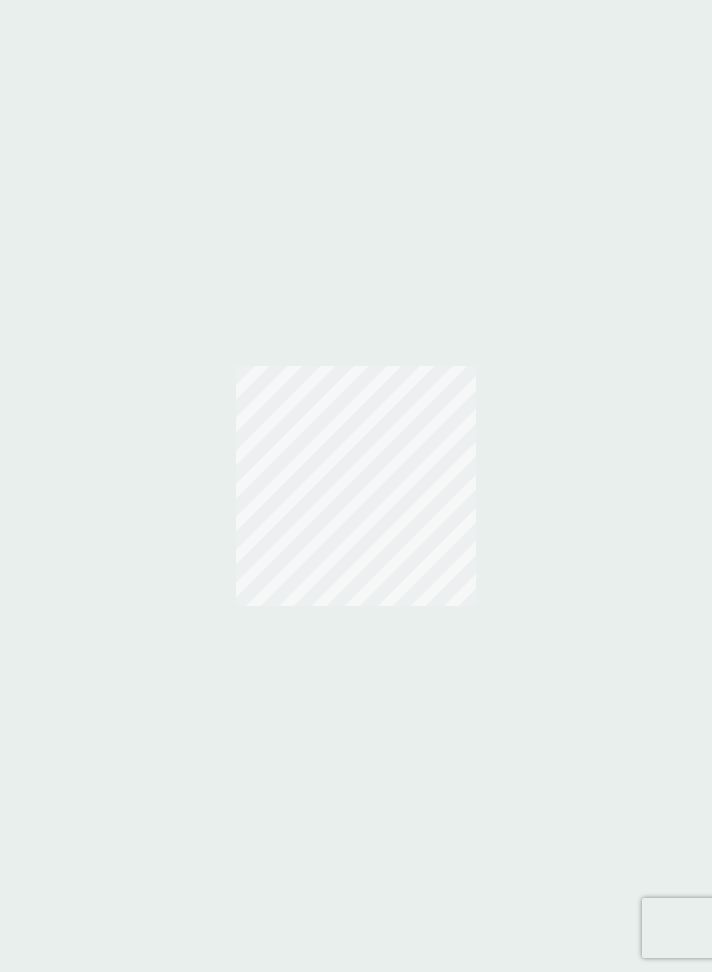 scroll, scrollTop: 0, scrollLeft: 0, axis: both 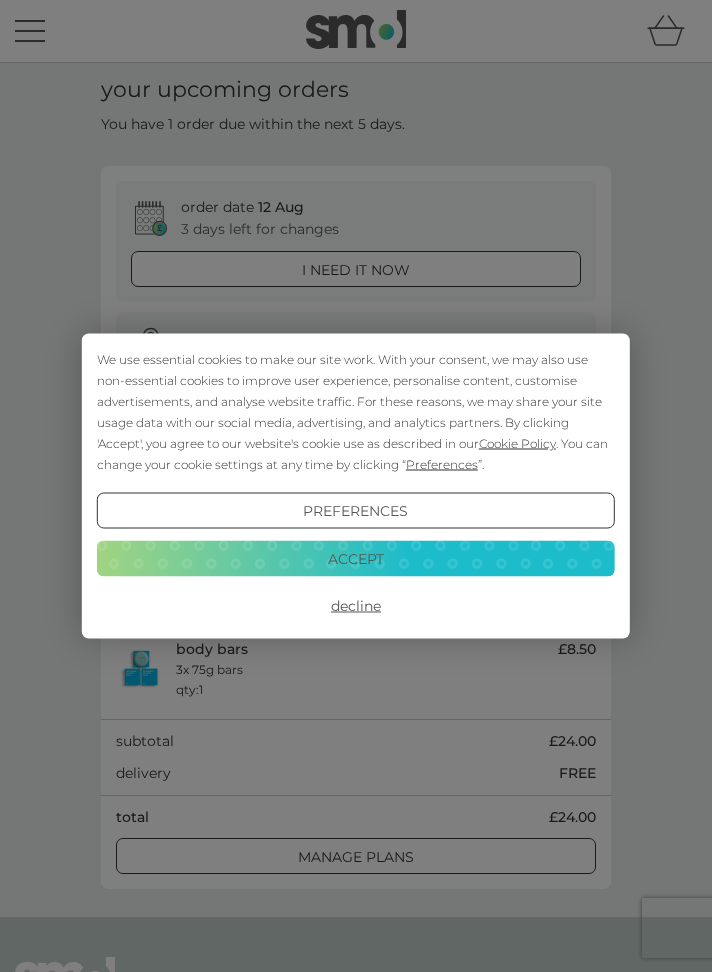click on "Accept" at bounding box center [356, 558] 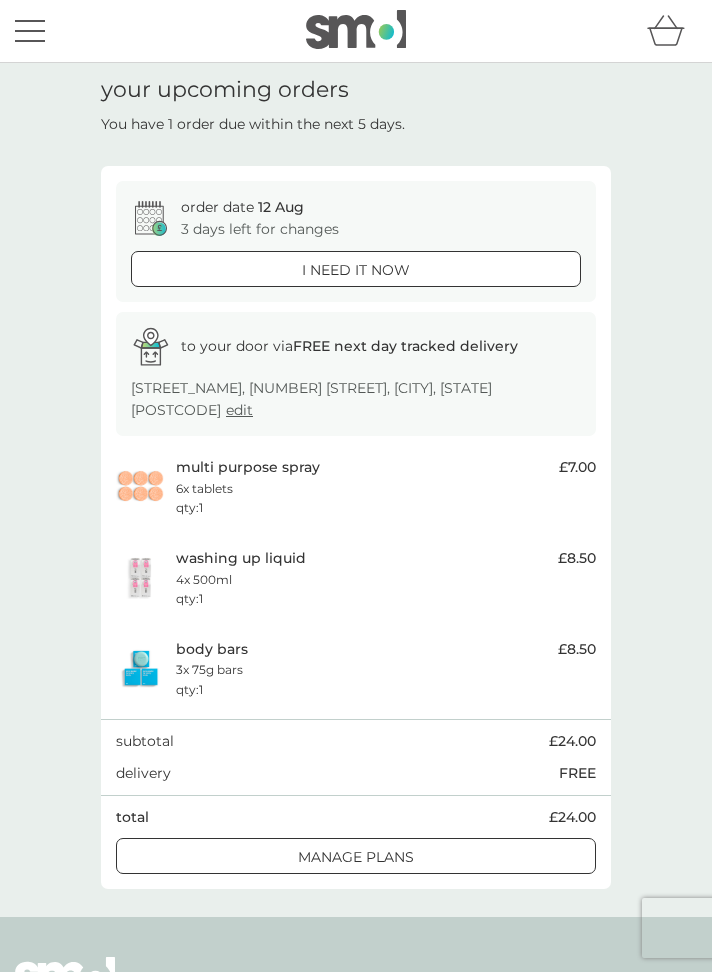 click at bounding box center [356, 857] 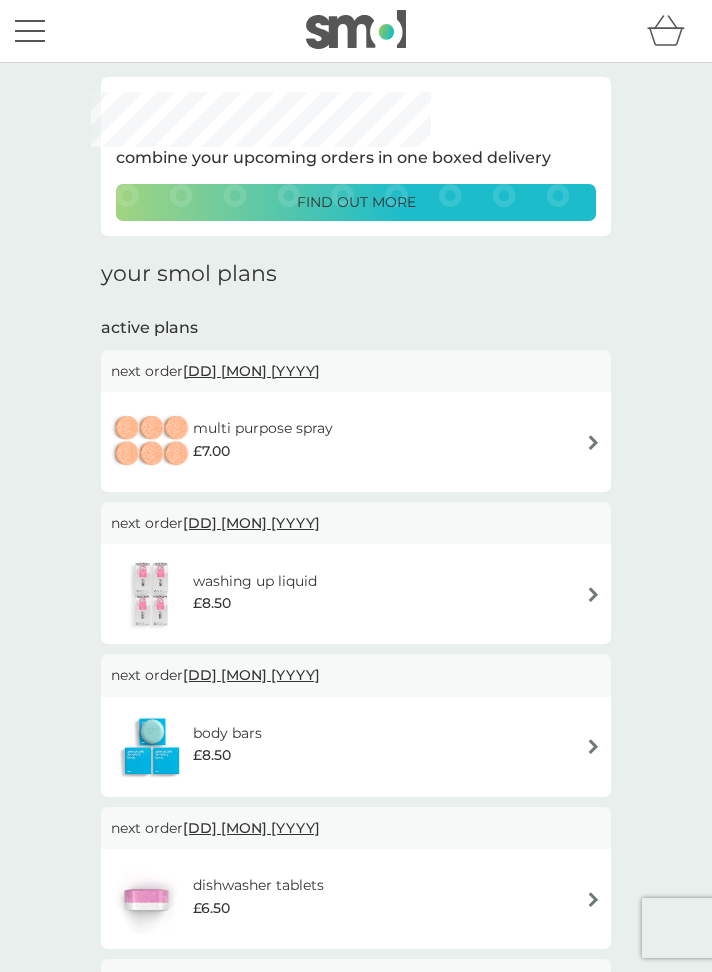 click on "multi purpose spray" at bounding box center [263, 428] 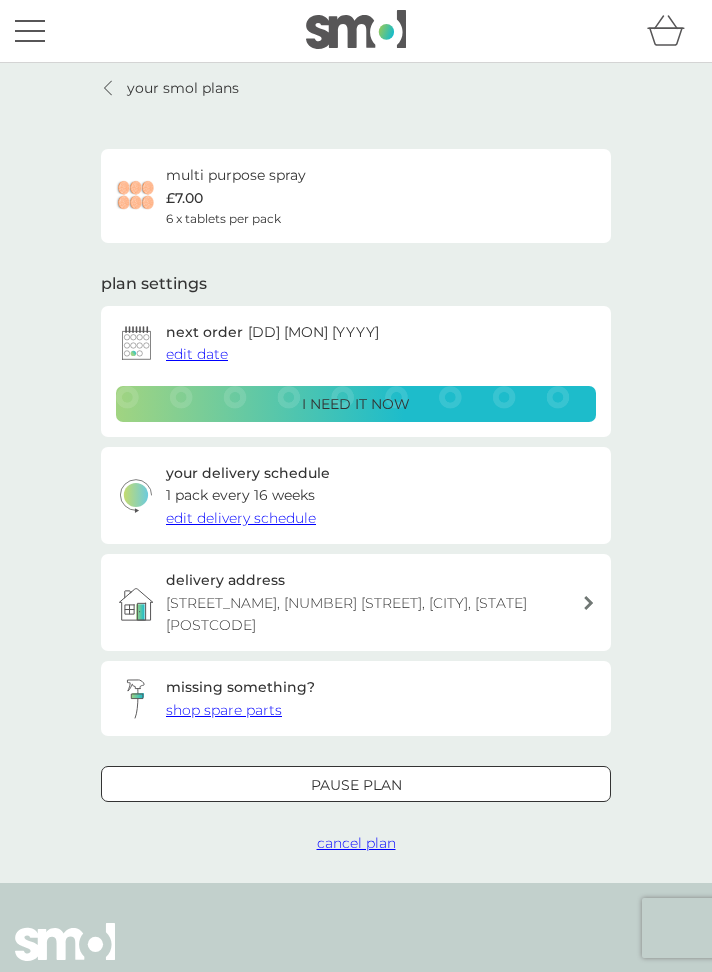 click at bounding box center [356, 785] 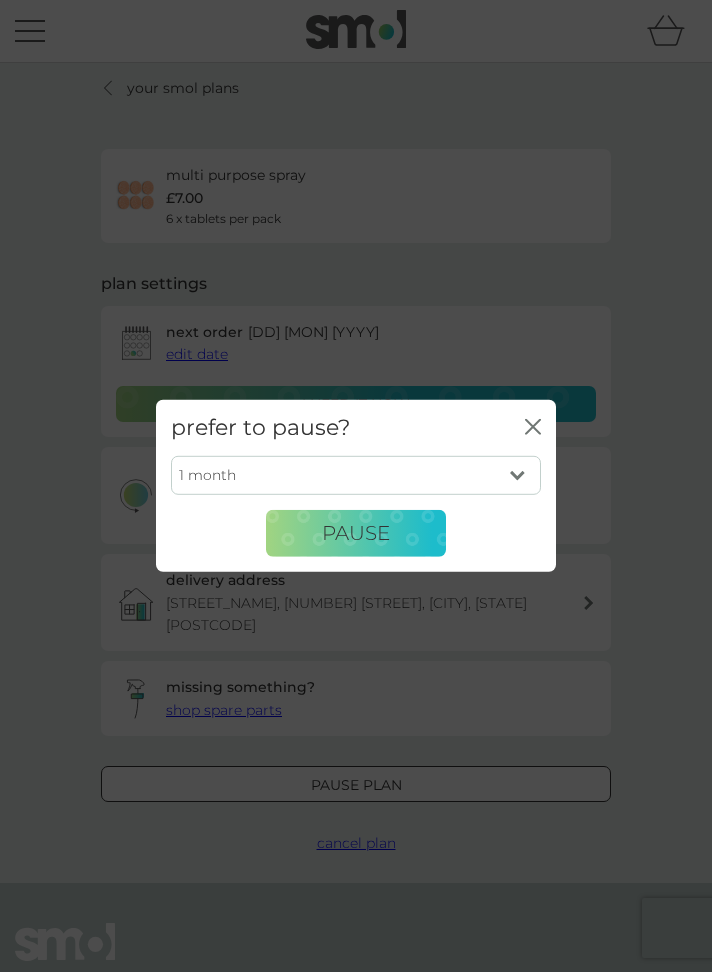 click on "close" 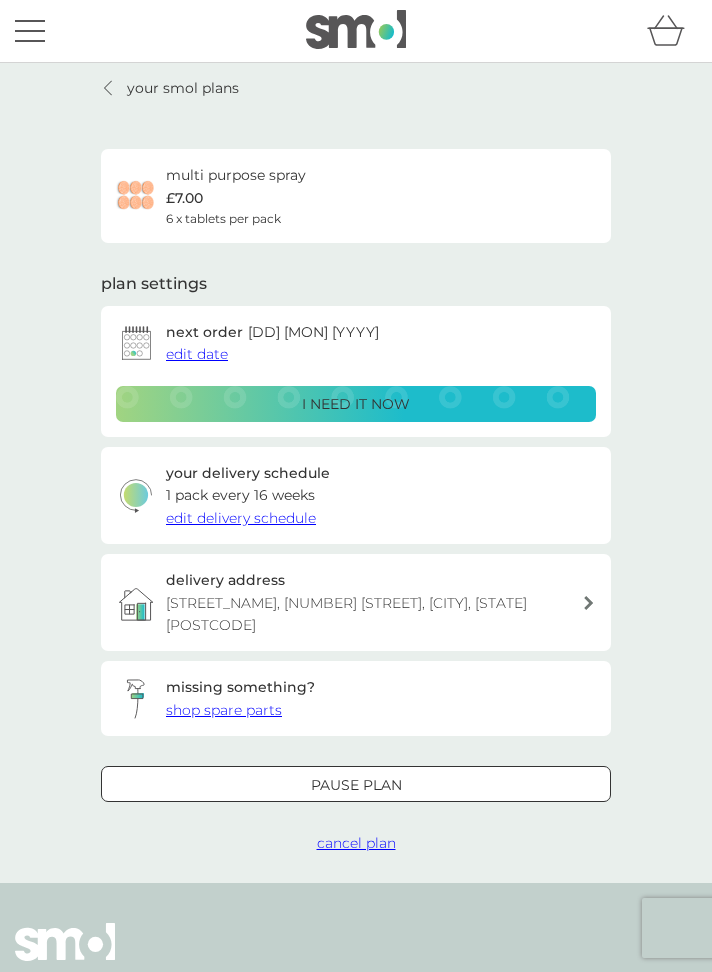 click on "cancel plan" at bounding box center [356, 843] 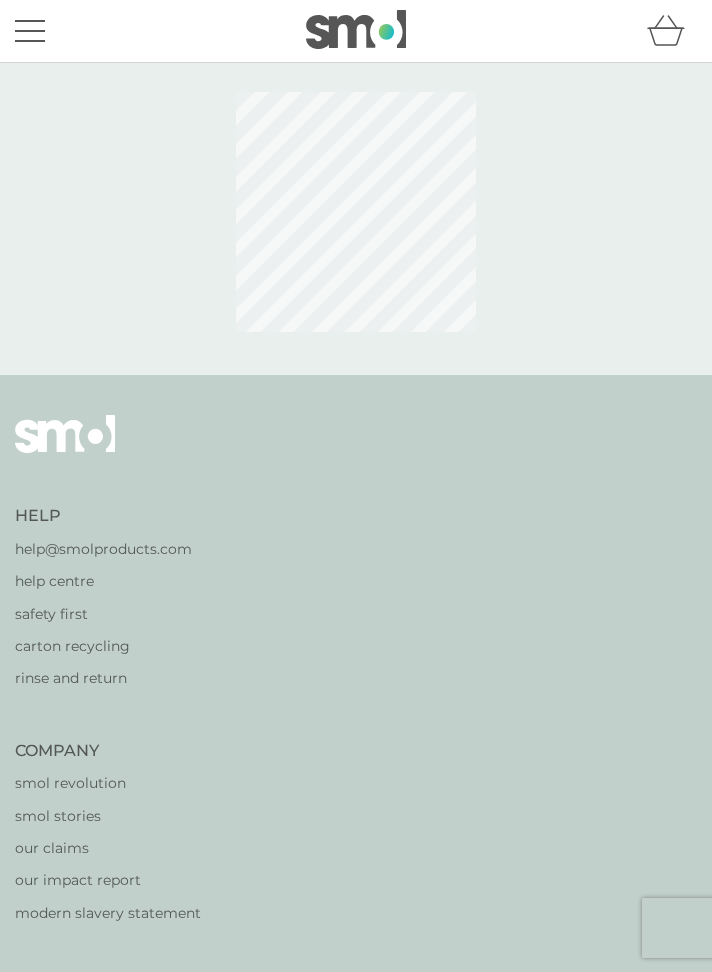 click on "Help help@[DOMAIN] help centre safety first carton recycling rinse and return Company smol revolution smol stories our claims our impact report modern slavery statement Work With Us influencers partnerships press careers hygiene poverty B Corp. © [YYYY] - [YYYY] smol limited UK Select a new location: Deutschland France privacy policy terms of service" at bounding box center (356, 967) 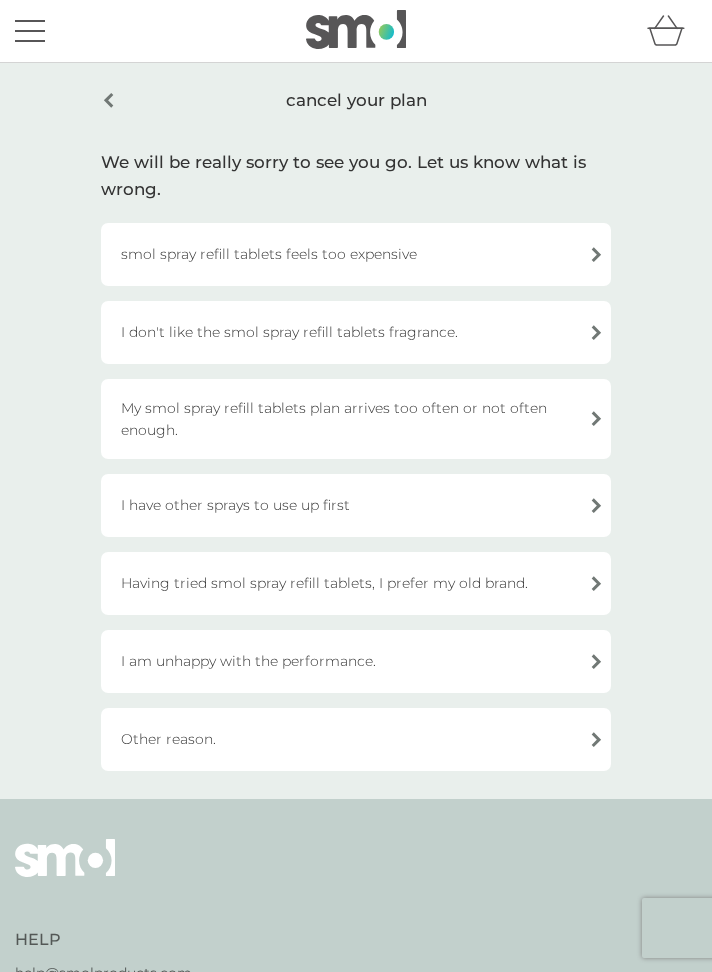 click on "Other reason." at bounding box center [356, 739] 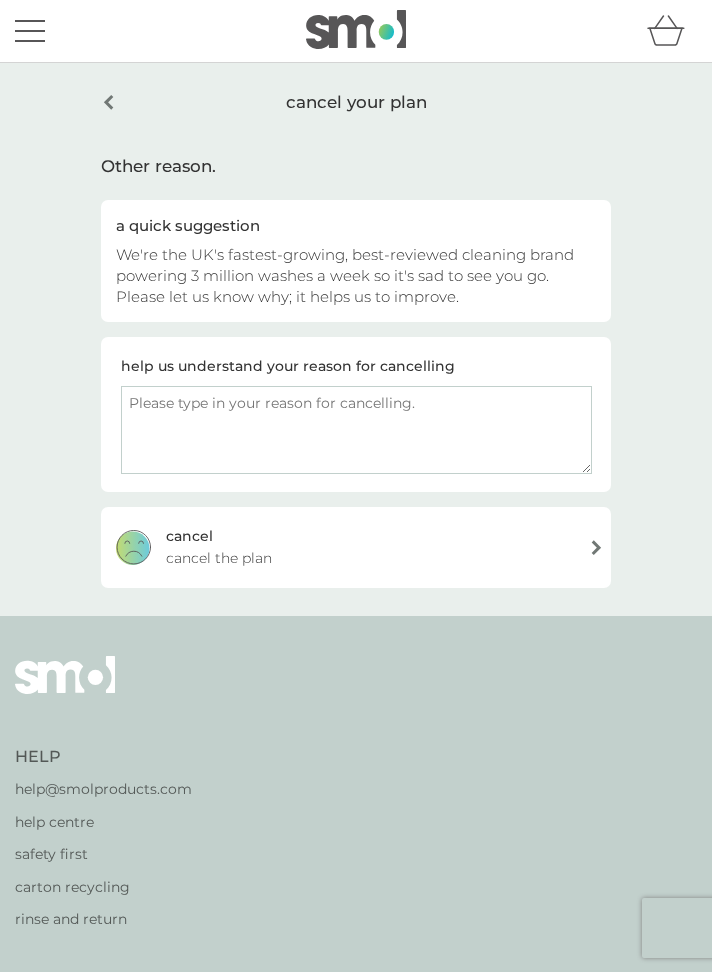 click on "cancel your plan" at bounding box center [356, 102] 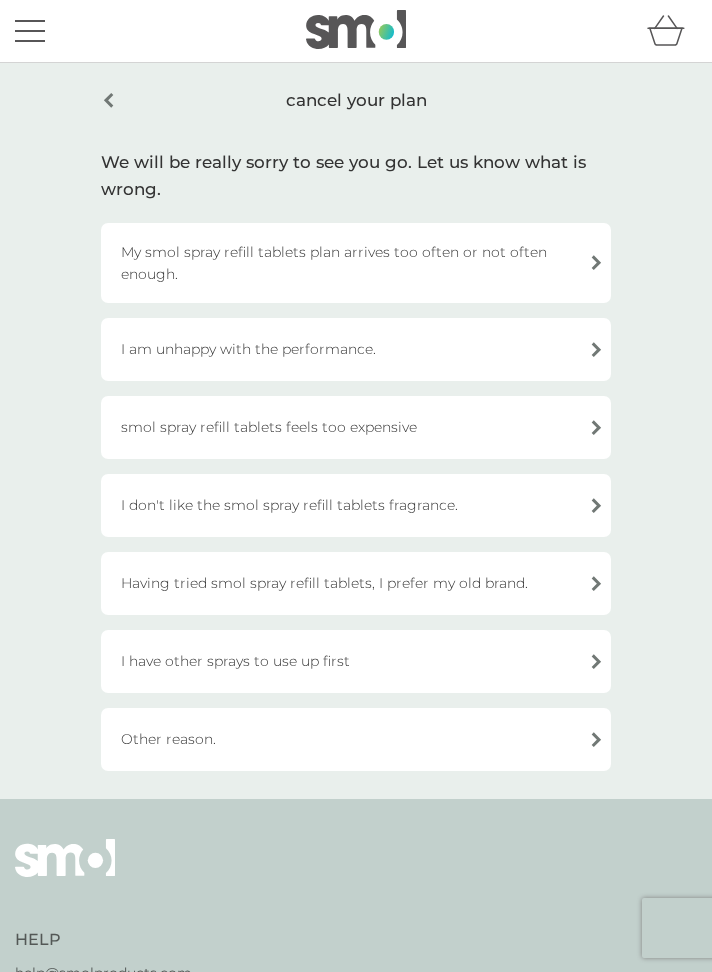 click on "I have other sprays to use up first" at bounding box center (356, 661) 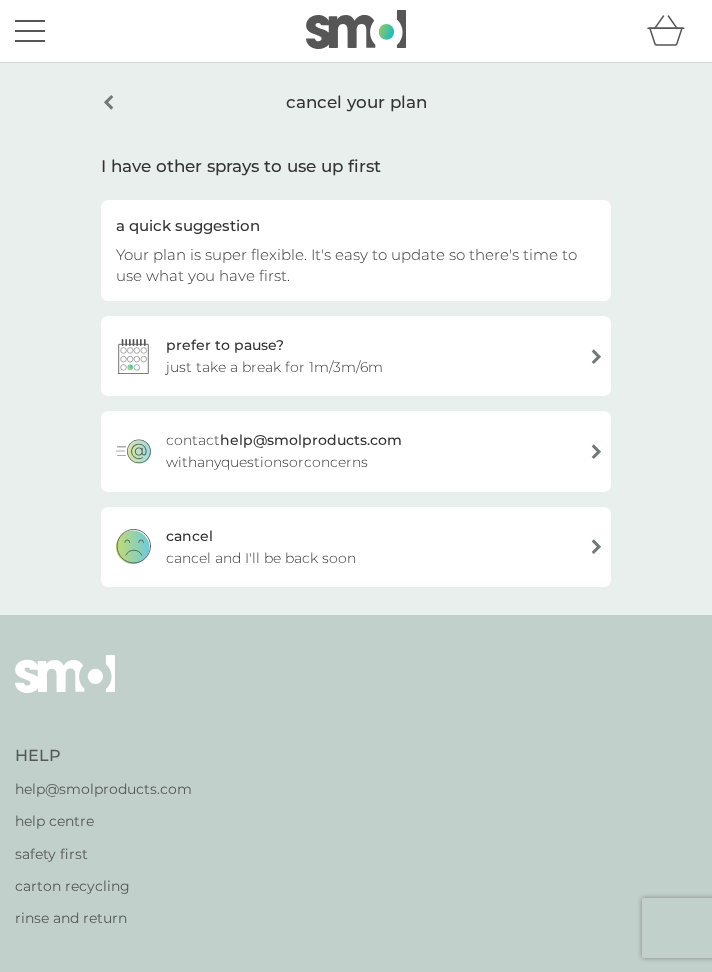 click on "cancel cancel and I'll be back soon" at bounding box center [356, 547] 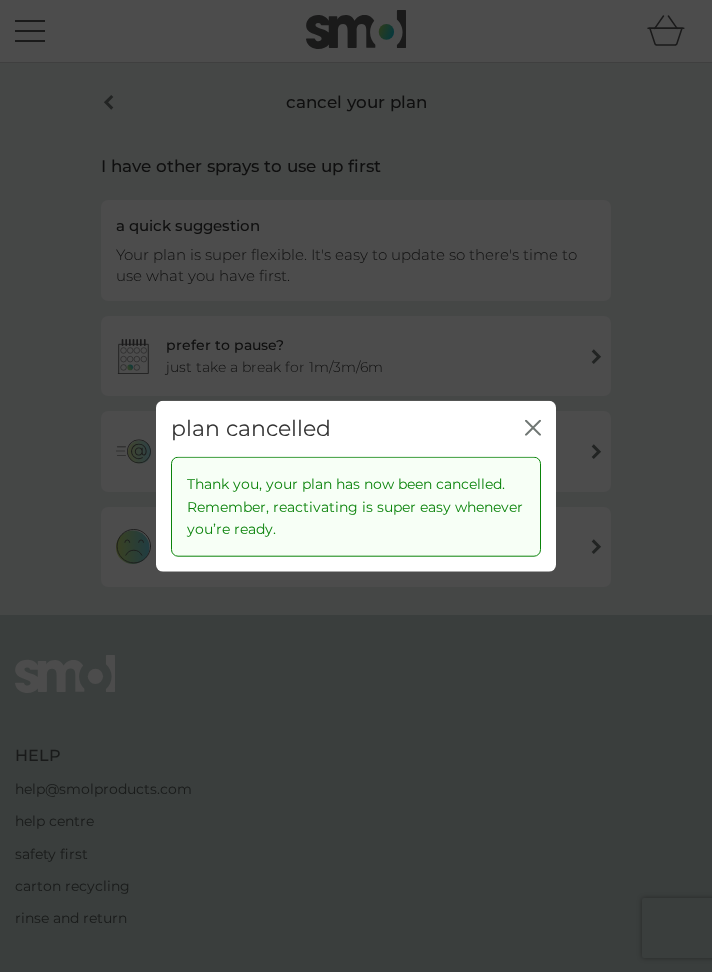 click on "close" 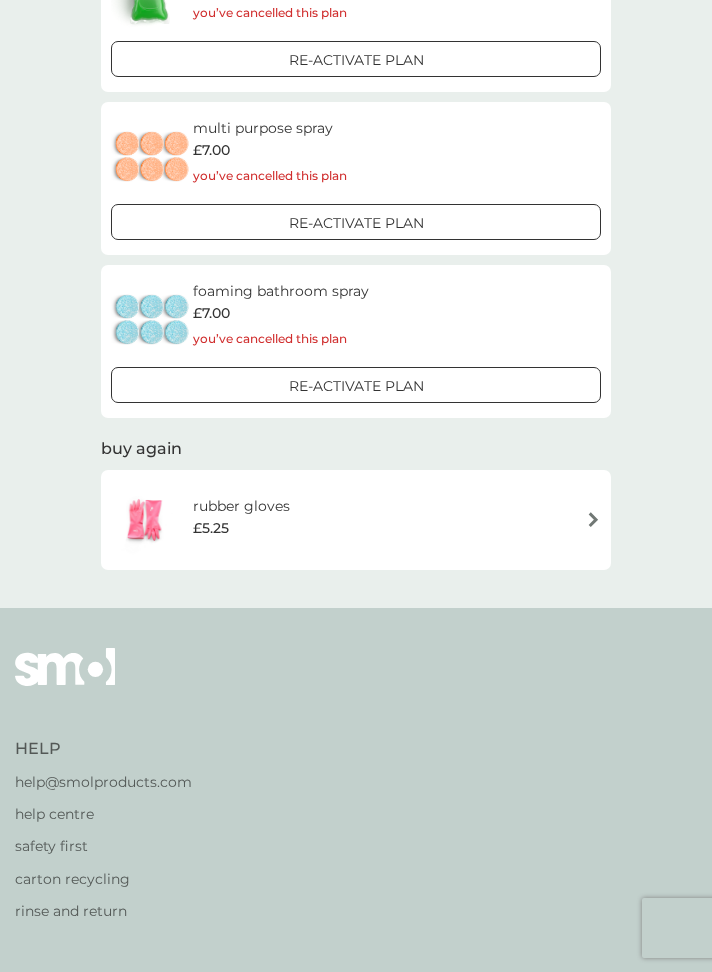 scroll, scrollTop: 1532, scrollLeft: 0, axis: vertical 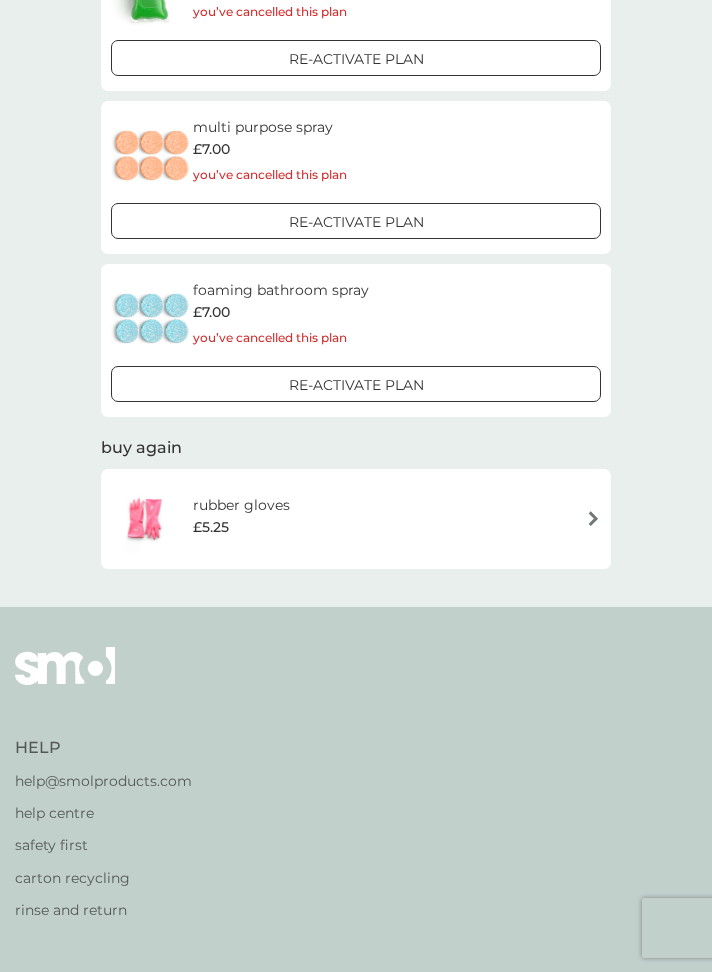 click at bounding box center [593, 518] 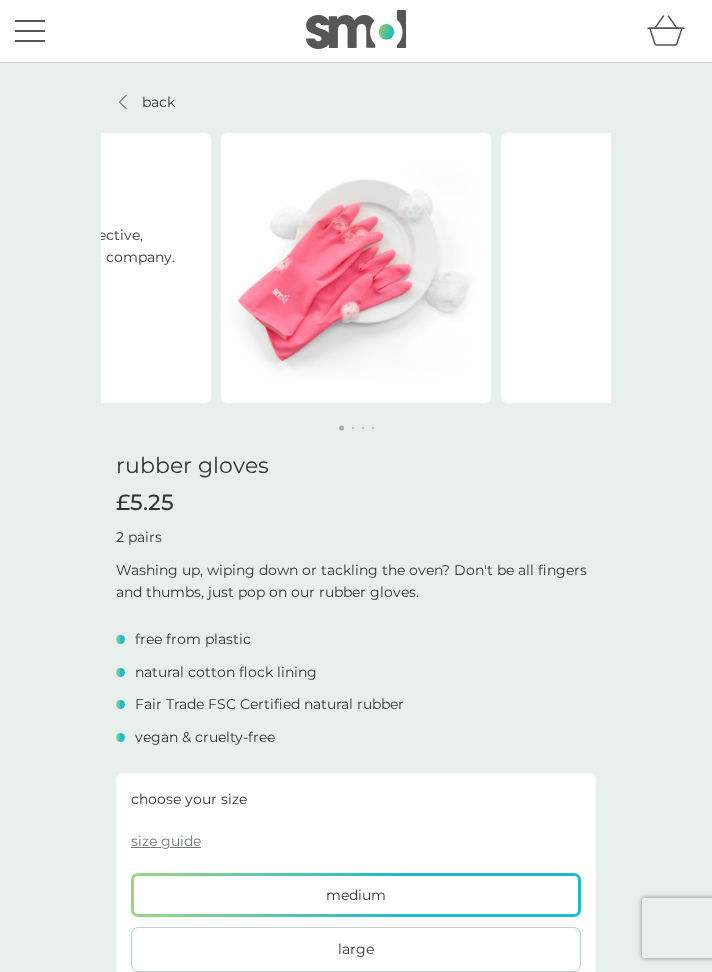 scroll, scrollTop: 344, scrollLeft: 0, axis: vertical 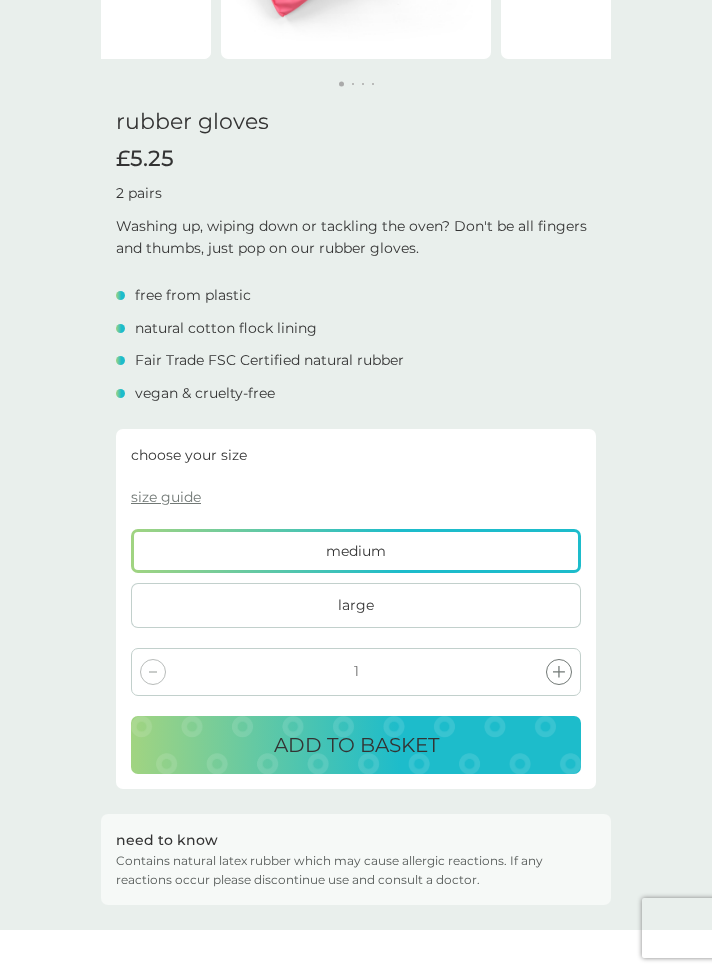 click on "ADD TO BASKET" at bounding box center [356, 745] 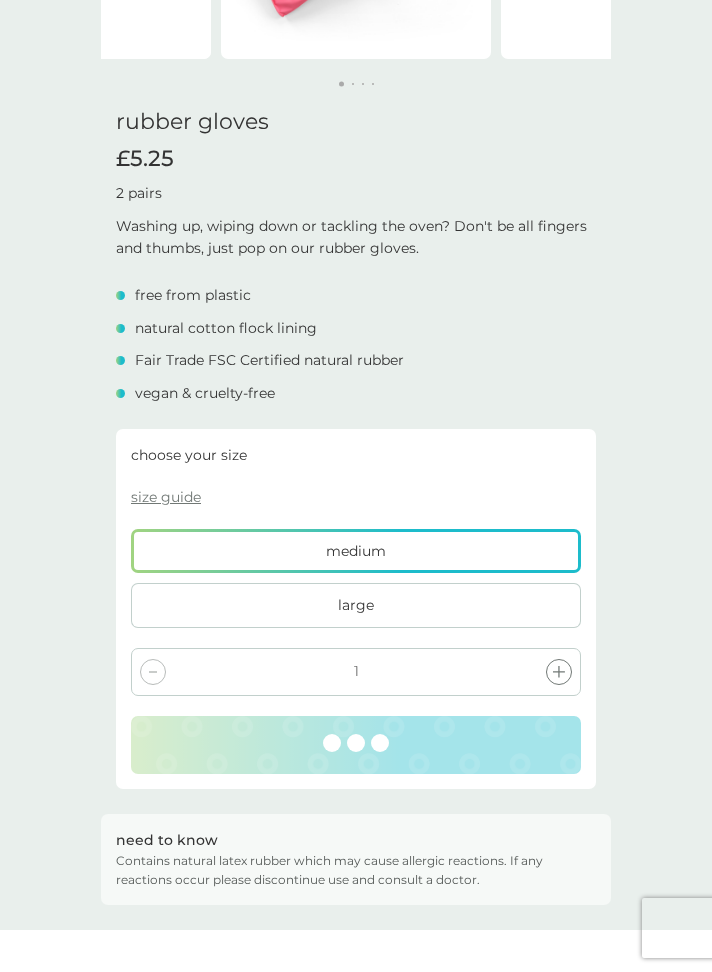 scroll, scrollTop: 0, scrollLeft: 0, axis: both 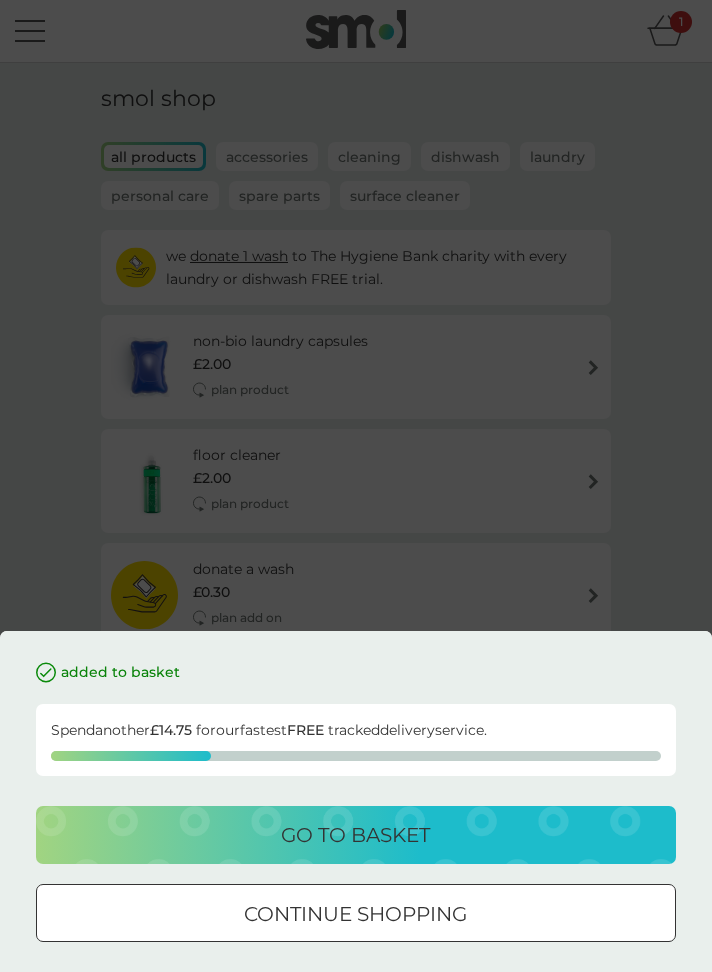 click on "go to basket" at bounding box center [355, 835] 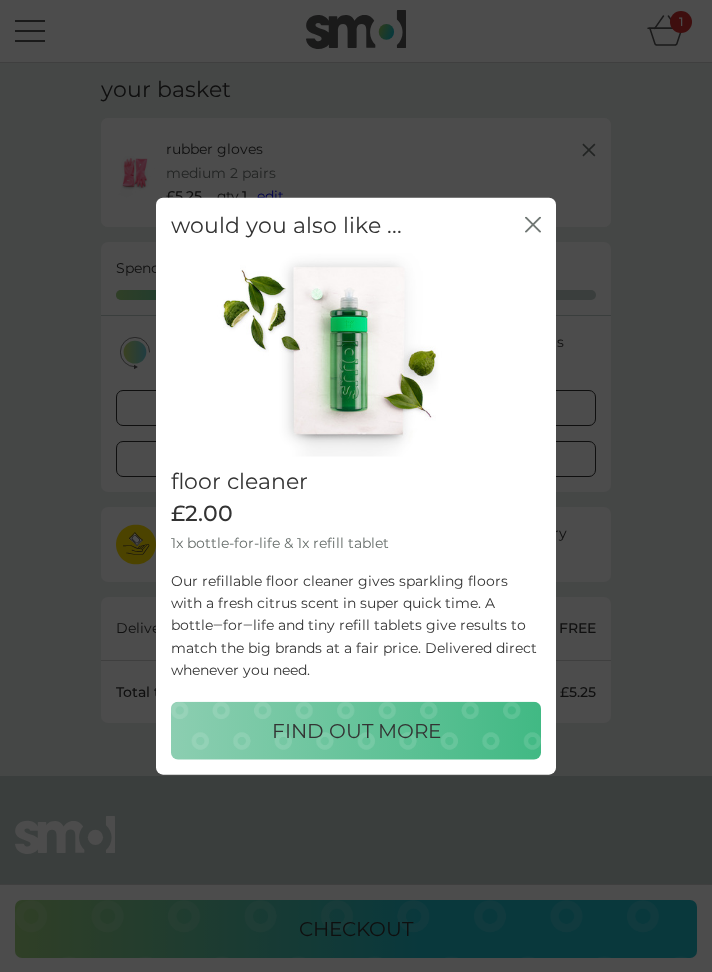click on "FIND OUT MORE" at bounding box center [356, 730] 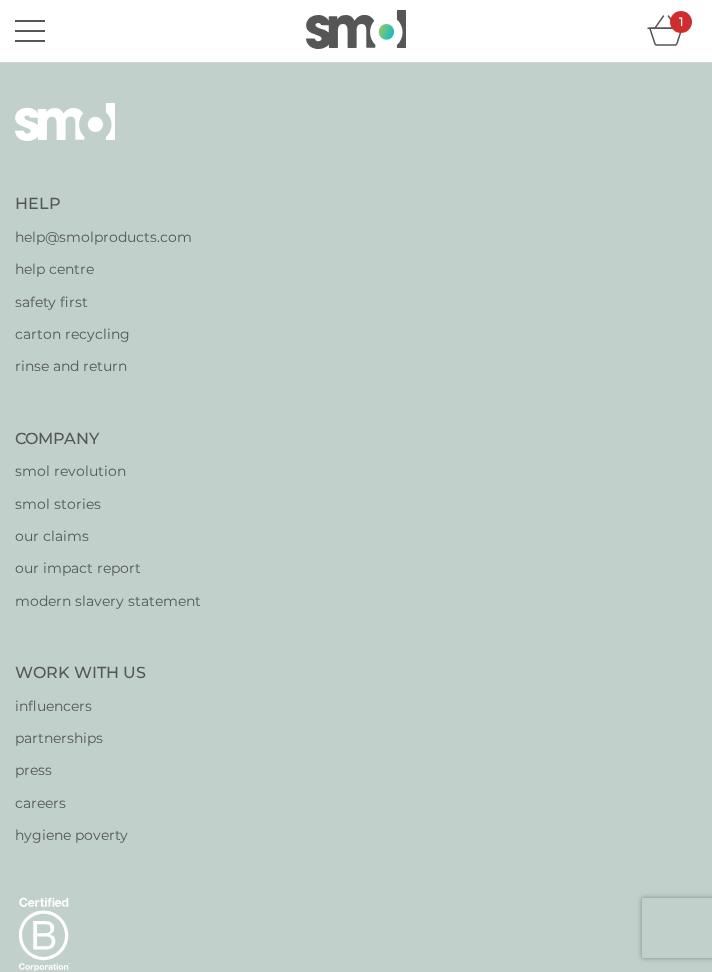 select on "84" 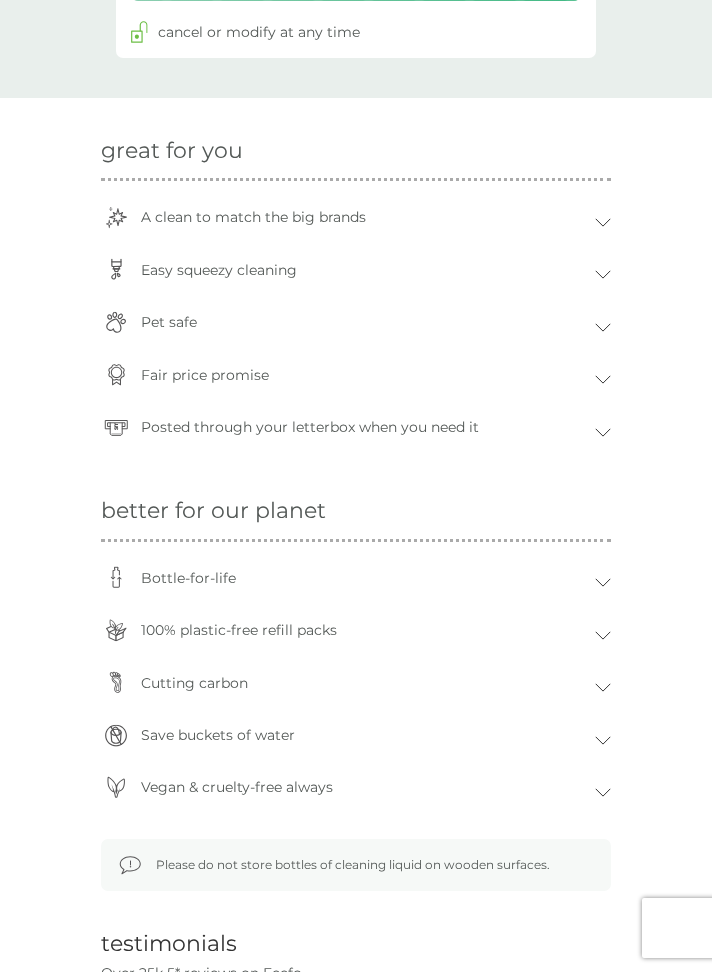 scroll, scrollTop: 1131, scrollLeft: 0, axis: vertical 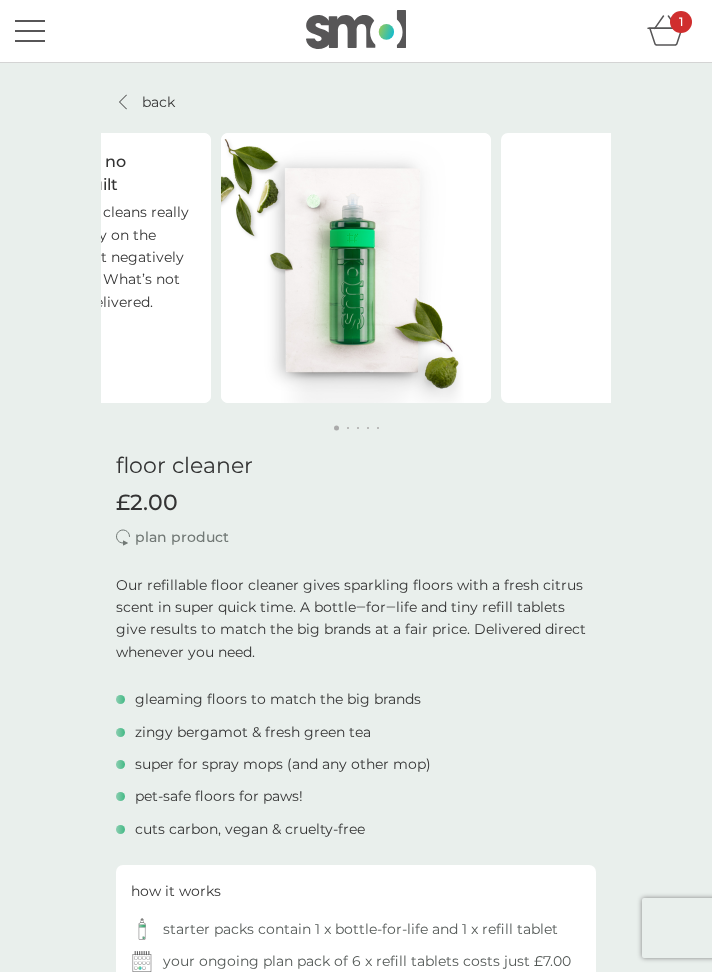 click at bounding box center [30, 21] 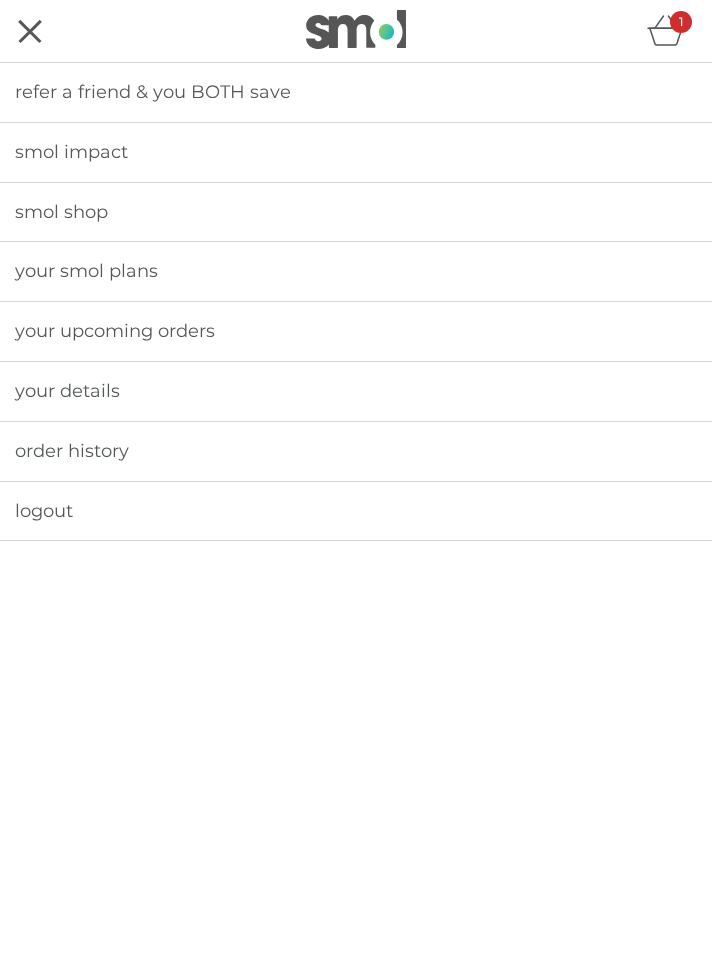 click on "your upcoming orders" at bounding box center (356, 331) 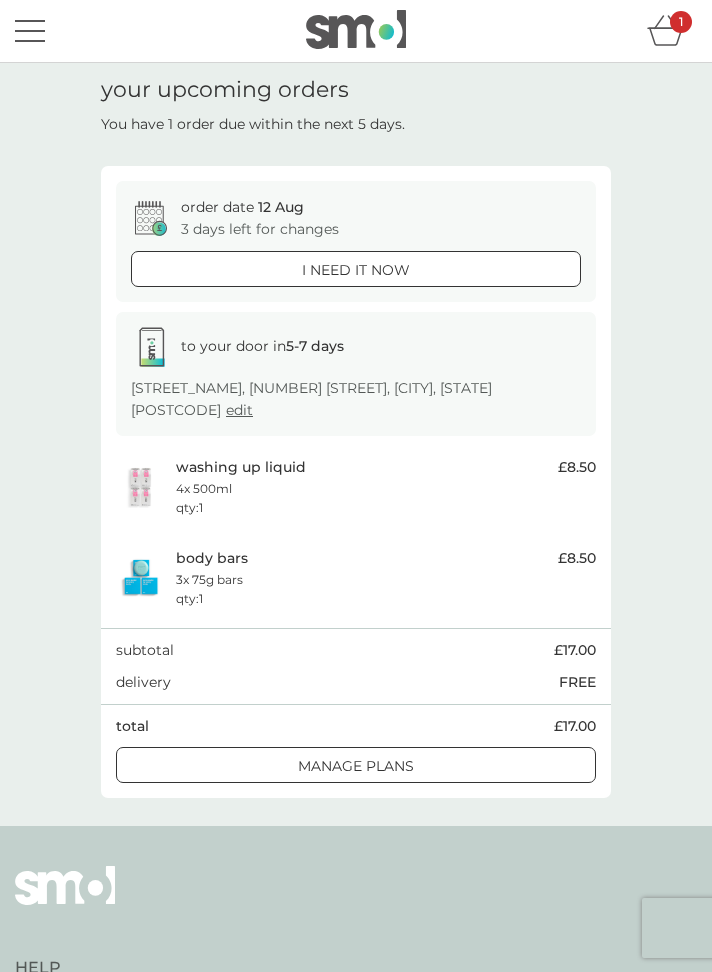 click on "1" at bounding box center (681, 22) 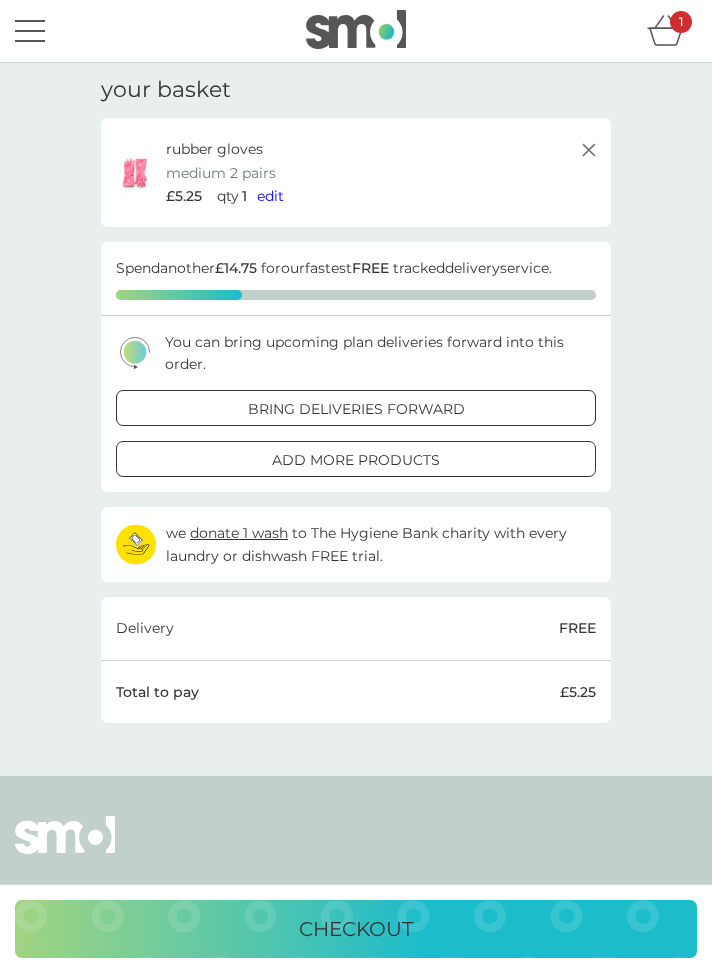 click on "edit" at bounding box center [270, 196] 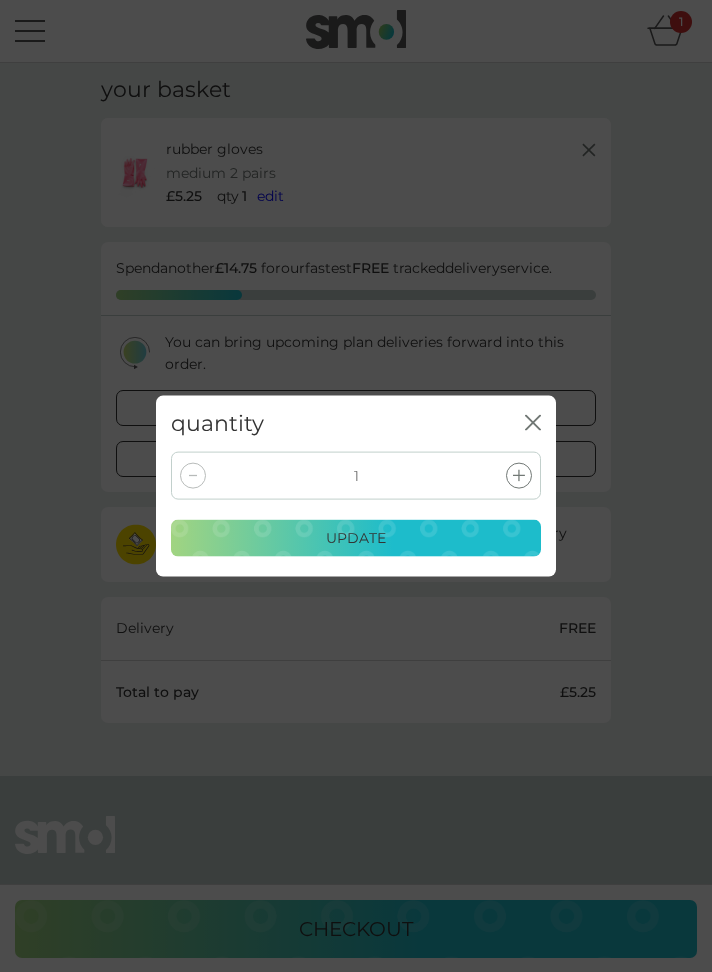 click at bounding box center (193, 476) 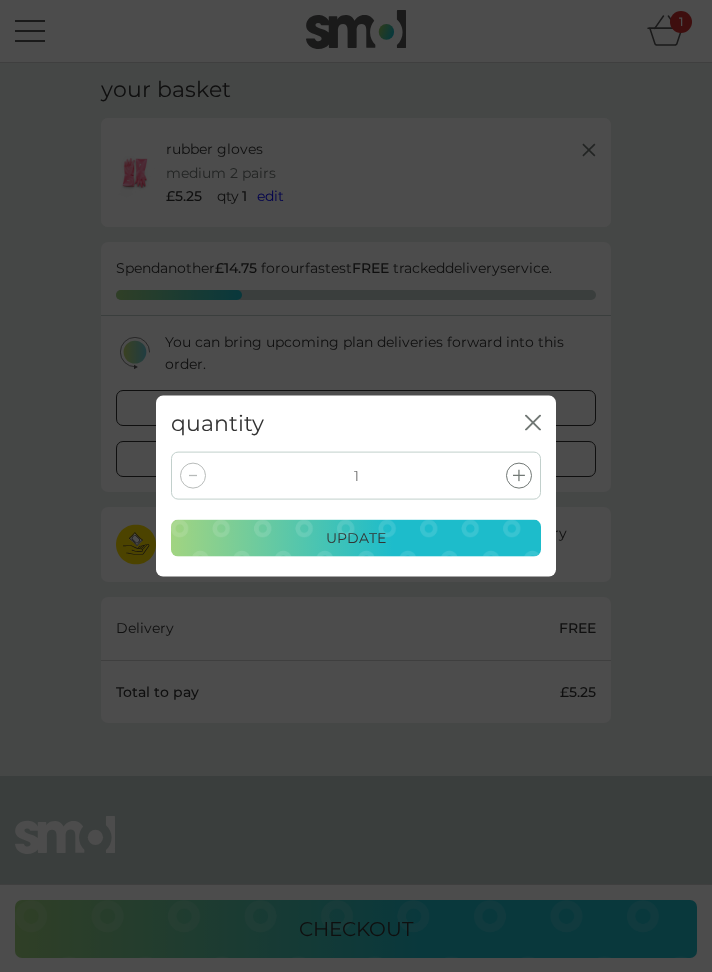 click on "close" 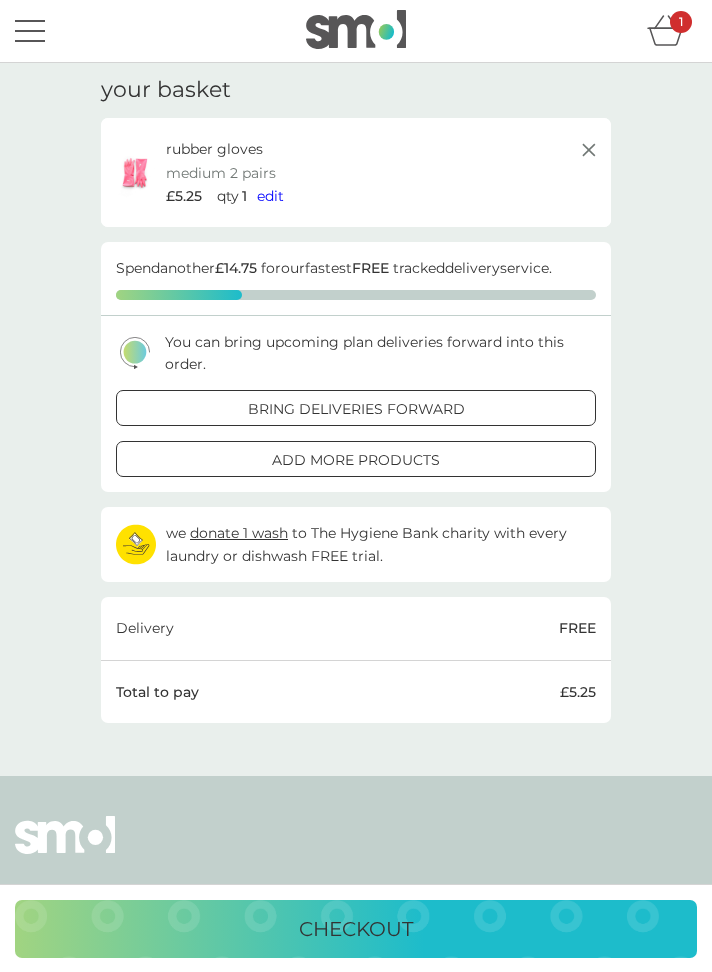 click 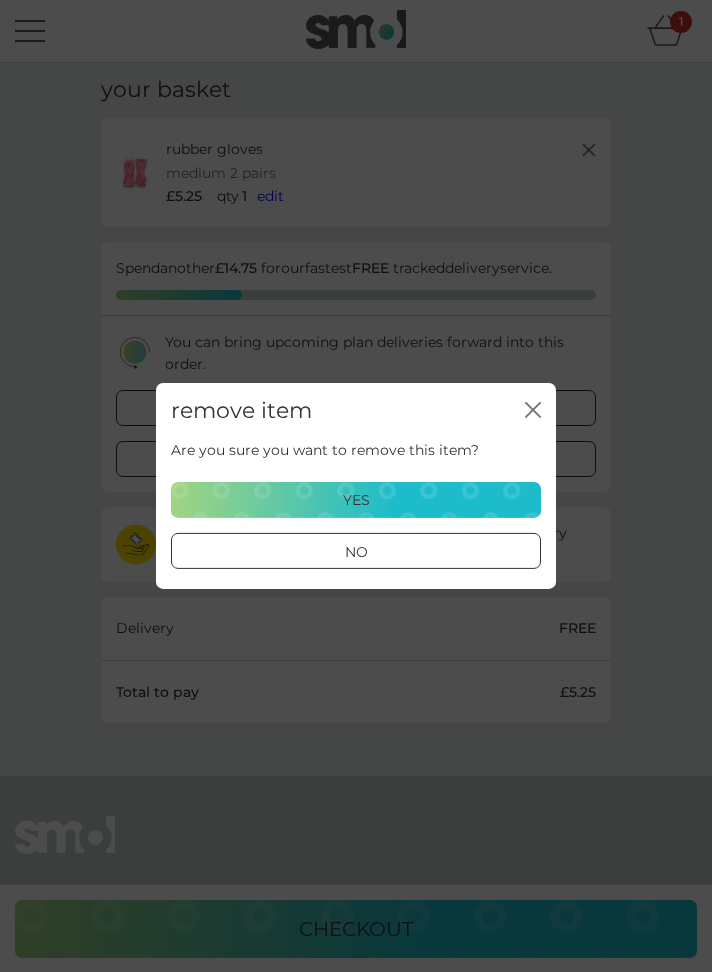 click on "yes" at bounding box center (356, 500) 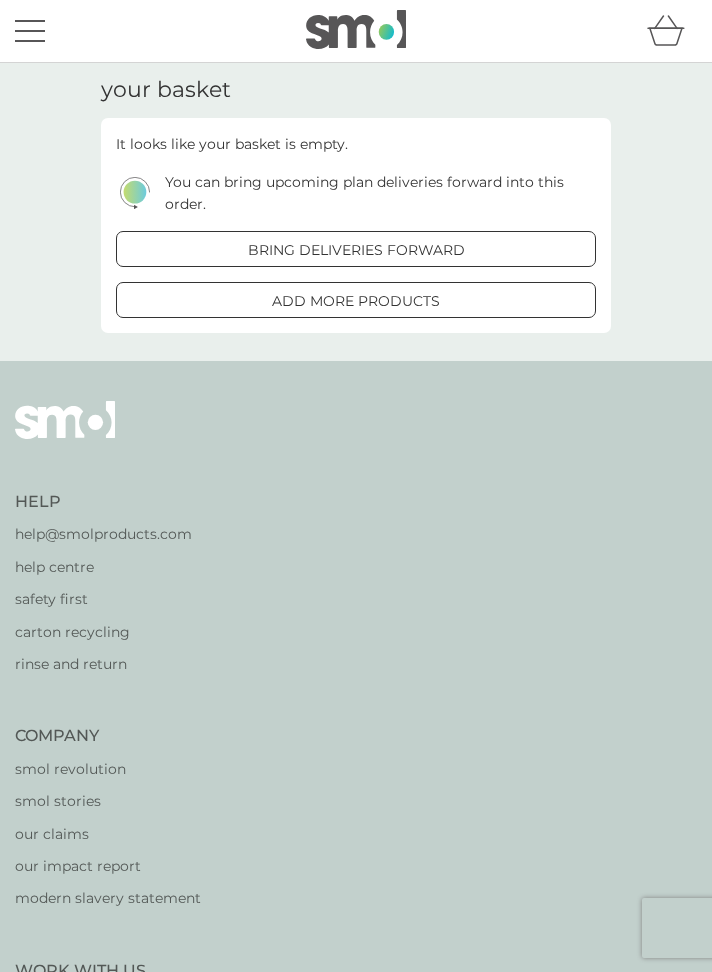 click on "bring deliveries forward" at bounding box center [356, 250] 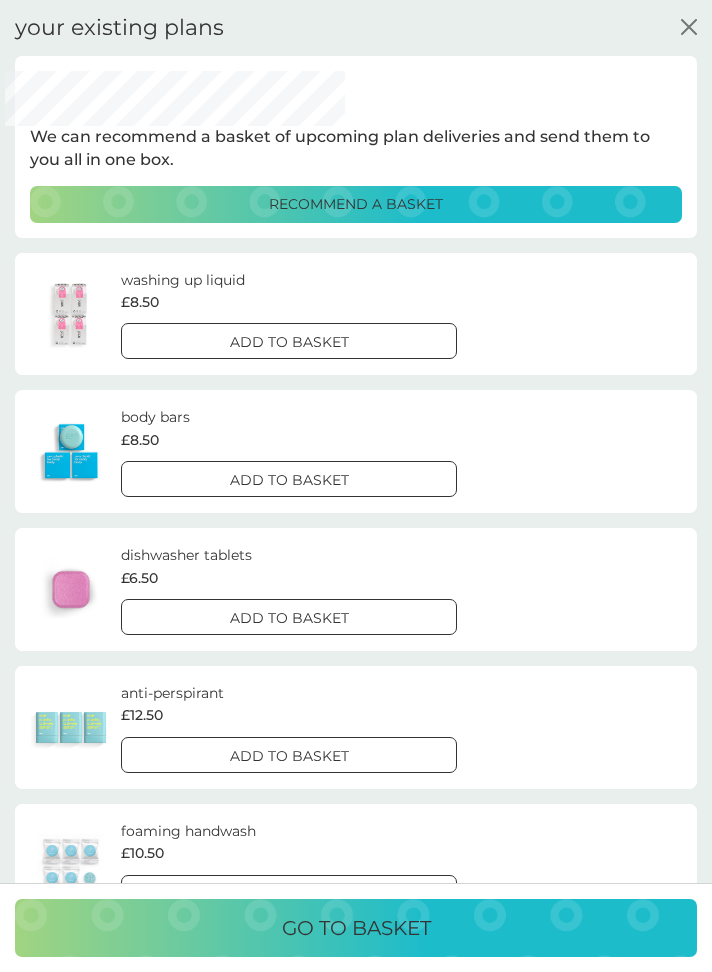 click at bounding box center [289, 342] 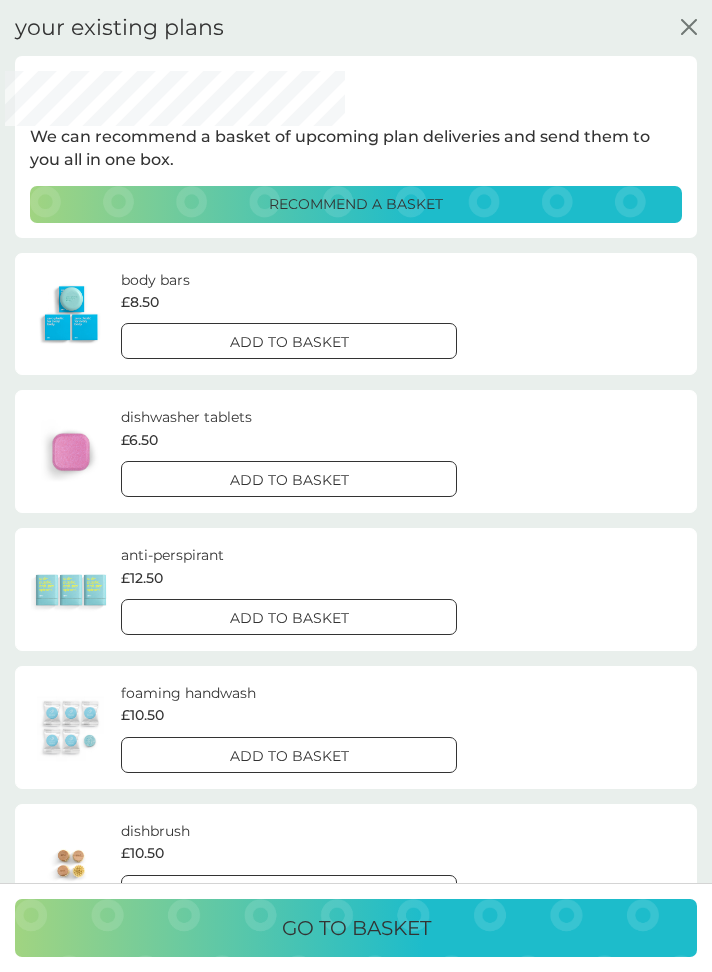 click on "add to basket" at bounding box center [289, 342] 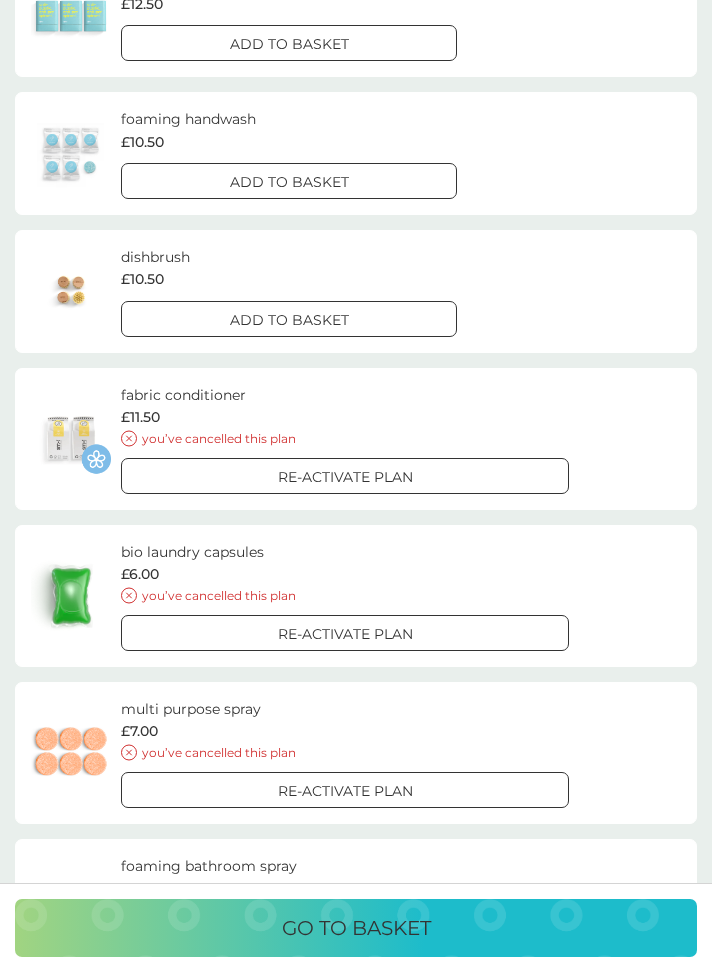 scroll, scrollTop: 0, scrollLeft: 0, axis: both 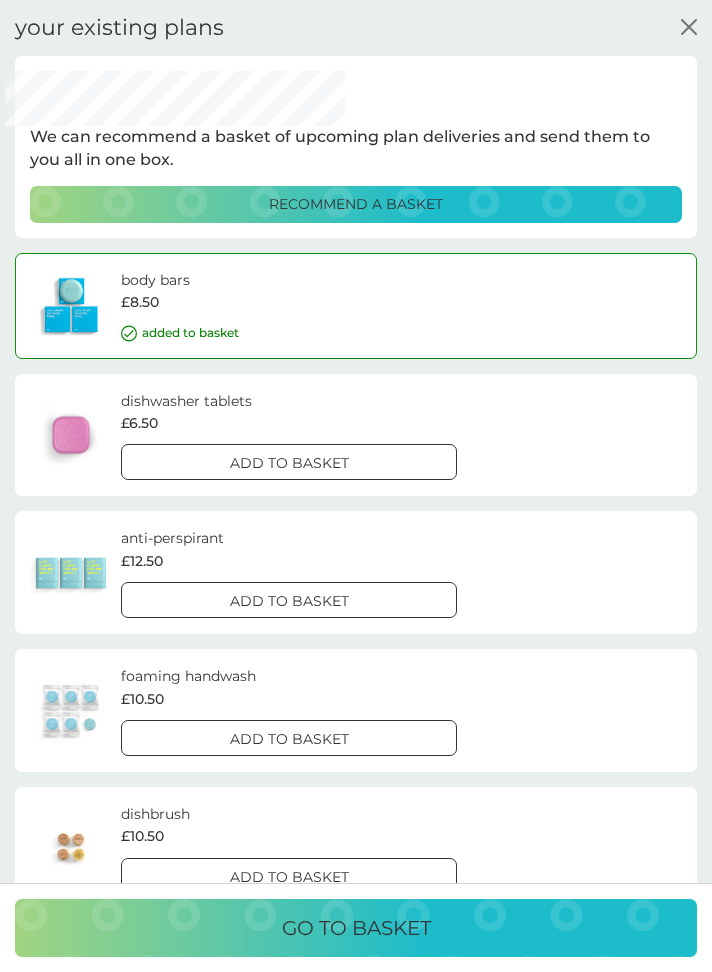 click on "close" 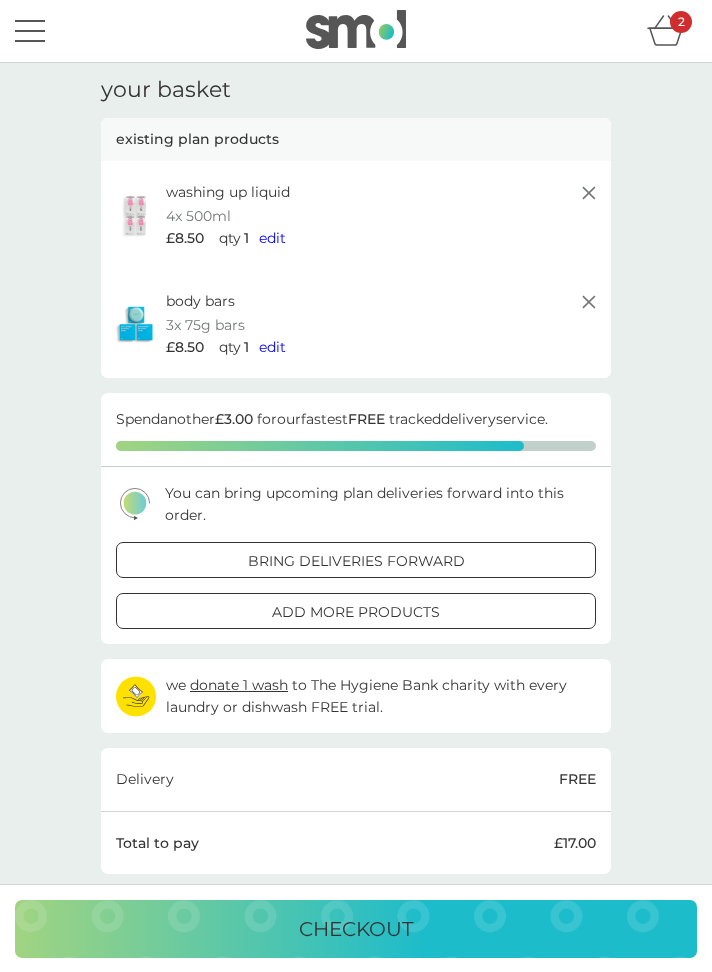 click at bounding box center (30, 31) 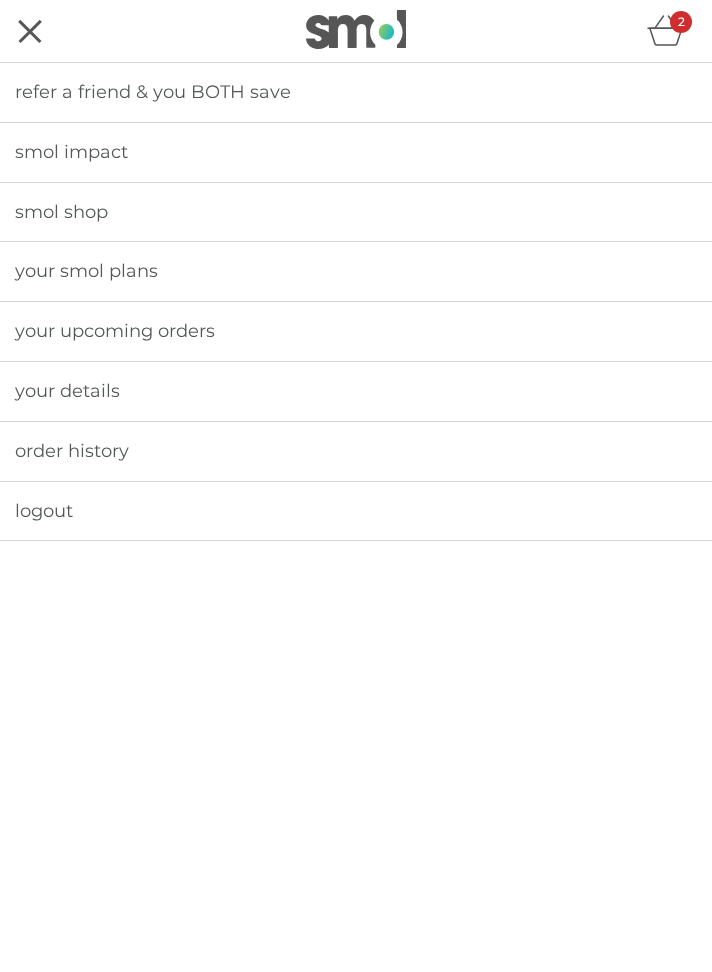 click on "smol shop" at bounding box center [61, 212] 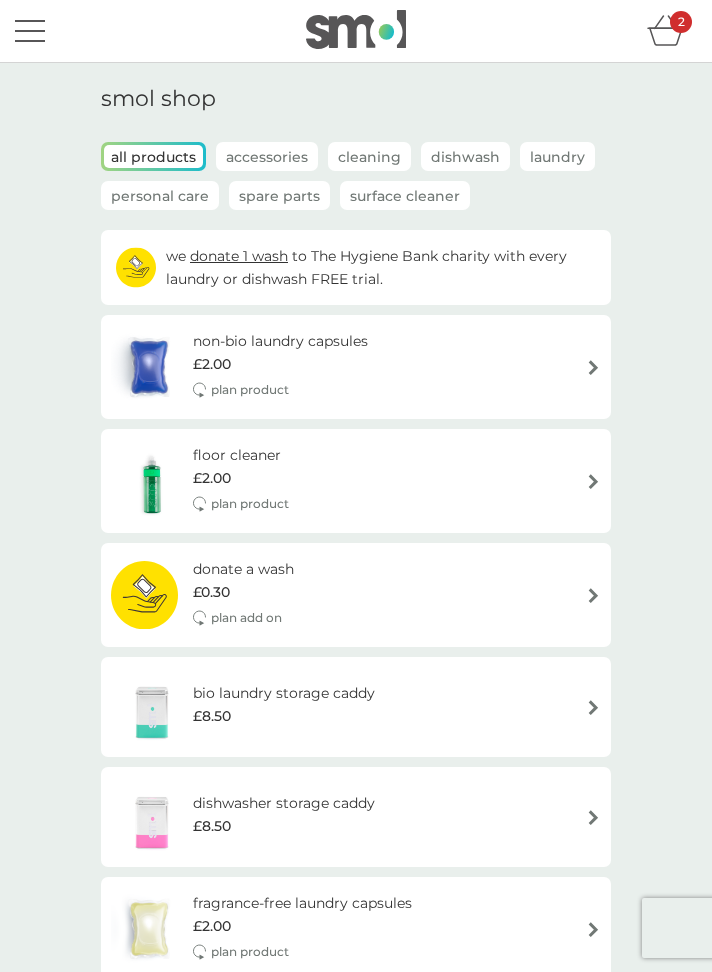 click at bounding box center (593, 481) 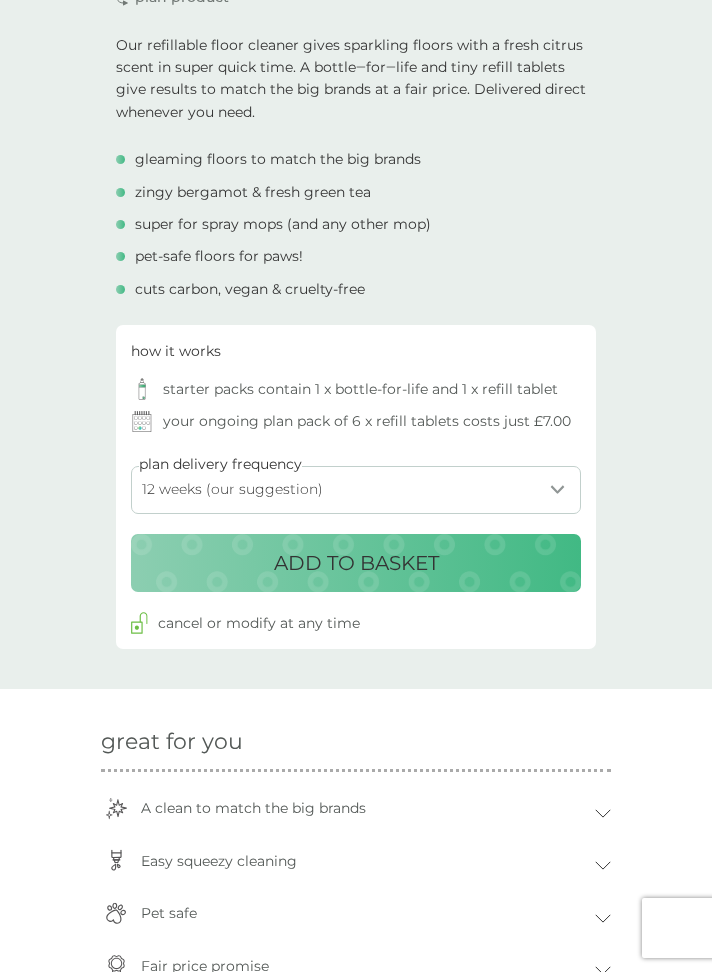 scroll, scrollTop: 543, scrollLeft: 0, axis: vertical 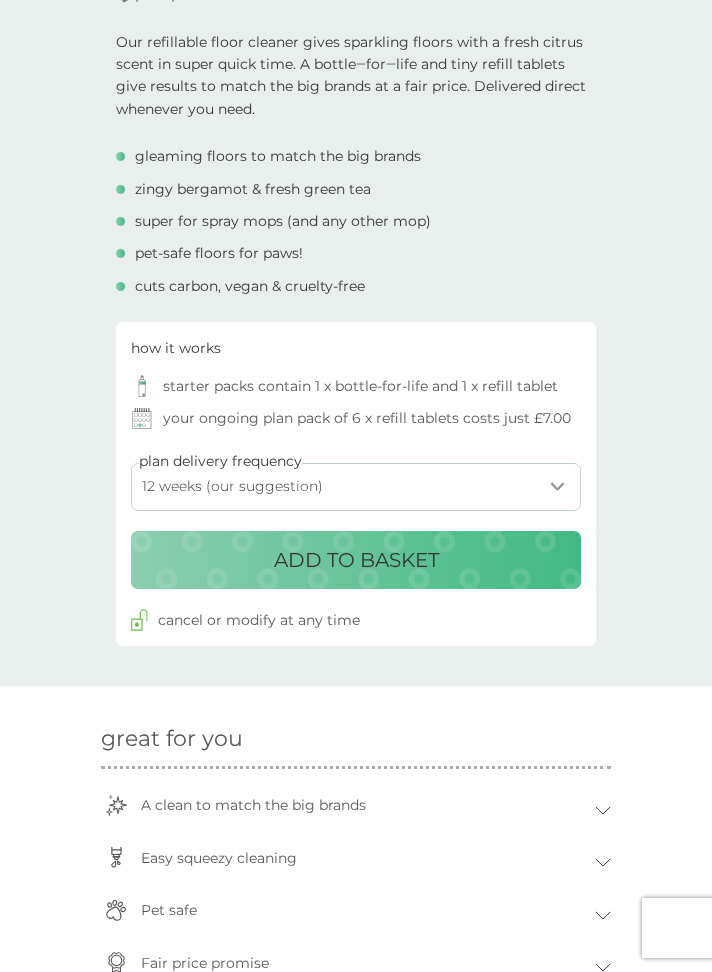 click on "ADD TO BASKET" at bounding box center [356, 560] 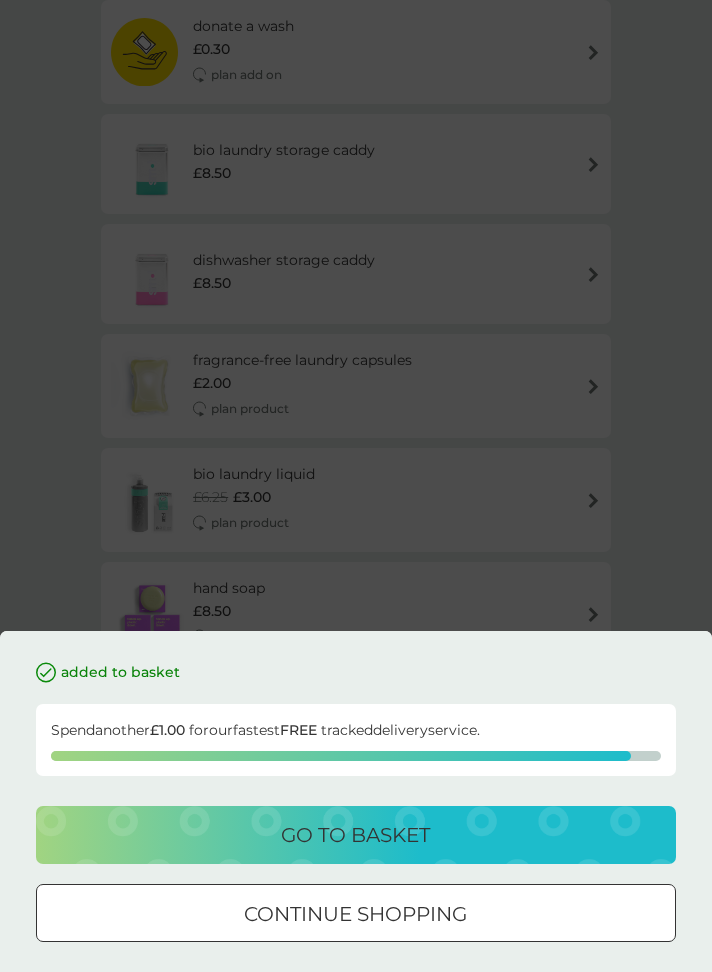 scroll, scrollTop: 0, scrollLeft: 0, axis: both 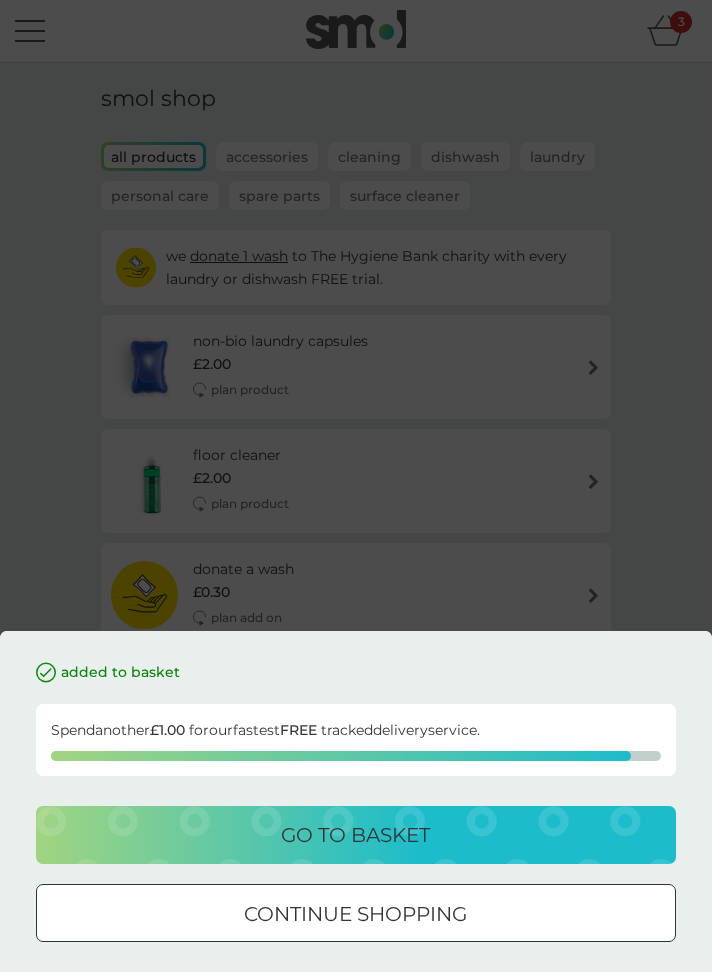 click on "continue shopping" at bounding box center (355, 914) 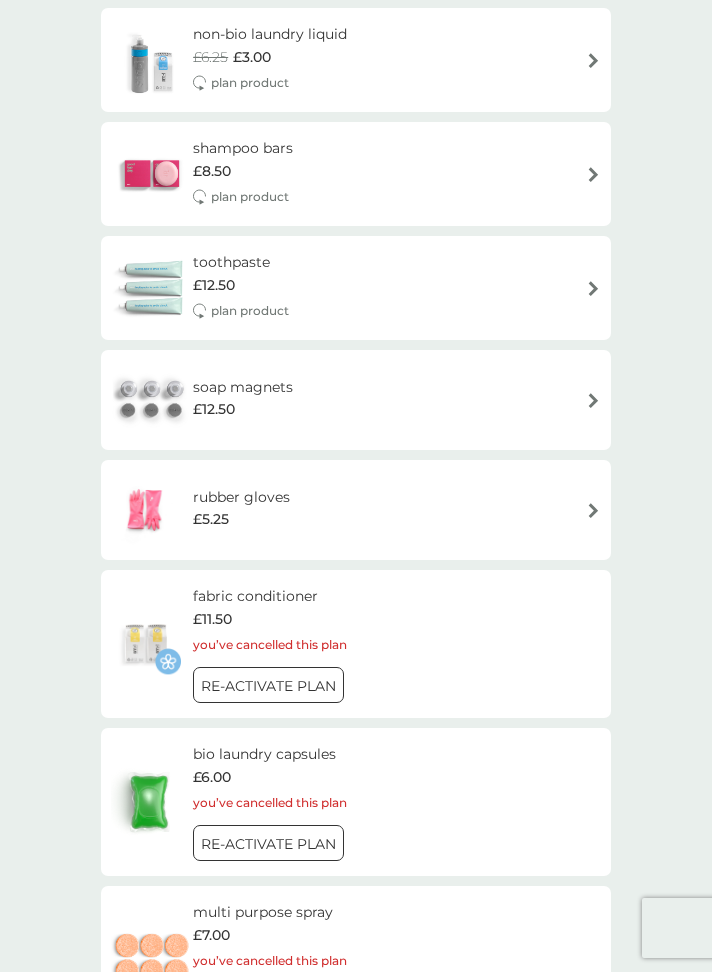scroll, scrollTop: 1668, scrollLeft: 0, axis: vertical 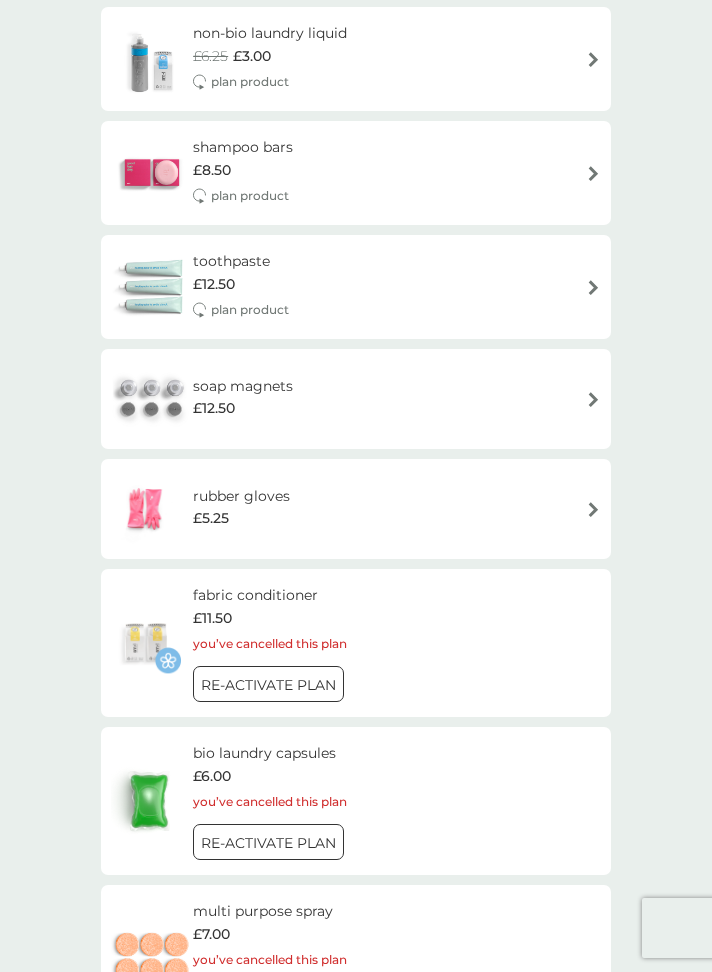 click at bounding box center (593, 509) 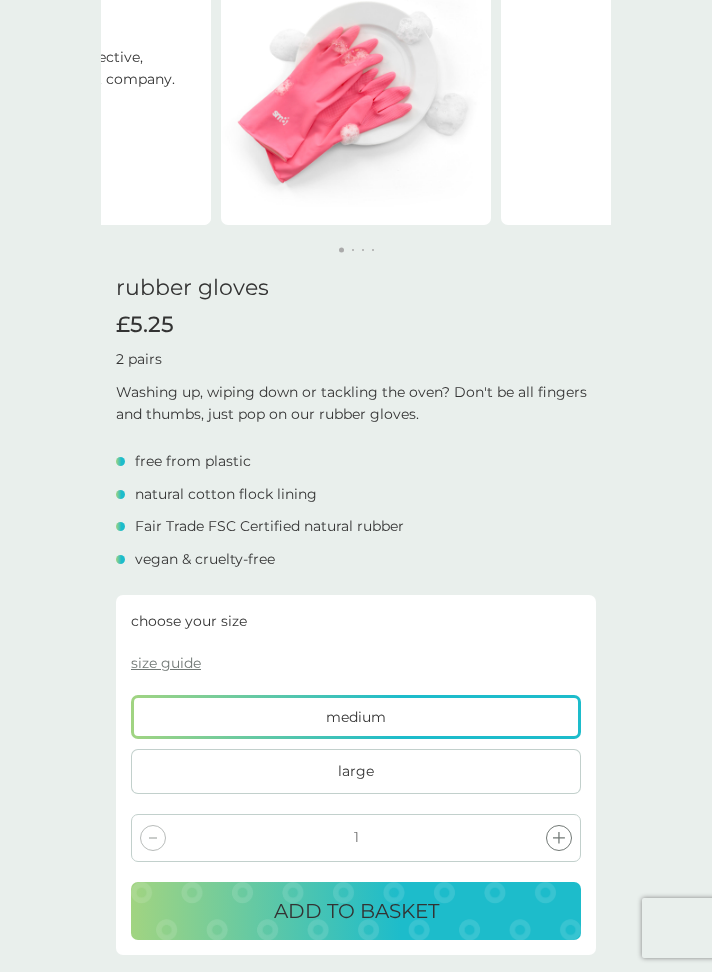 scroll, scrollTop: 230, scrollLeft: 0, axis: vertical 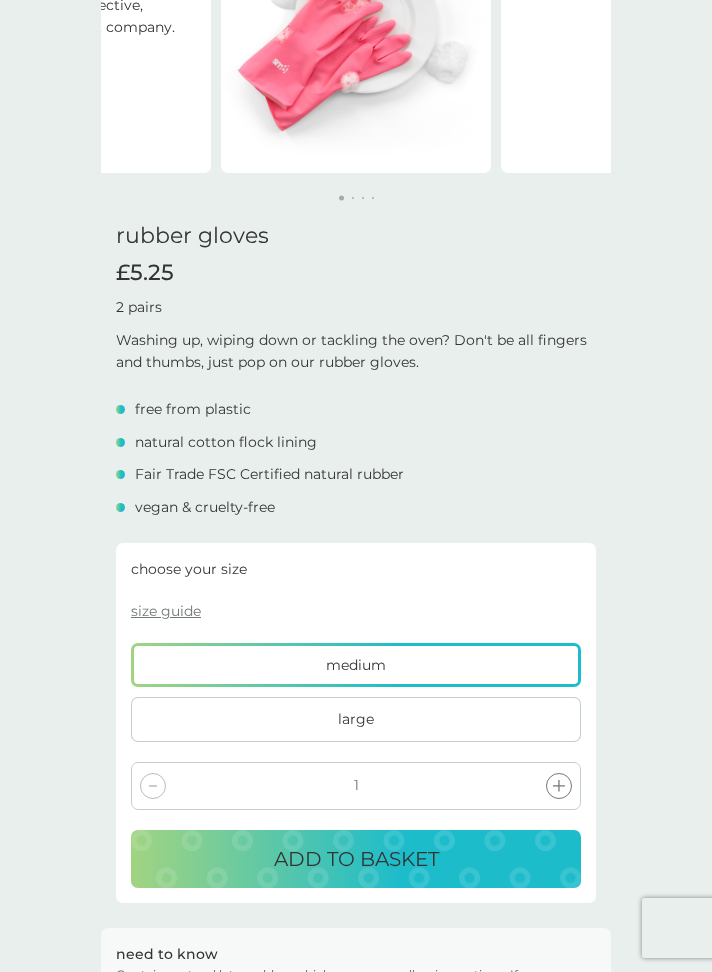 click on "ADD TO BASKET" at bounding box center [356, 859] 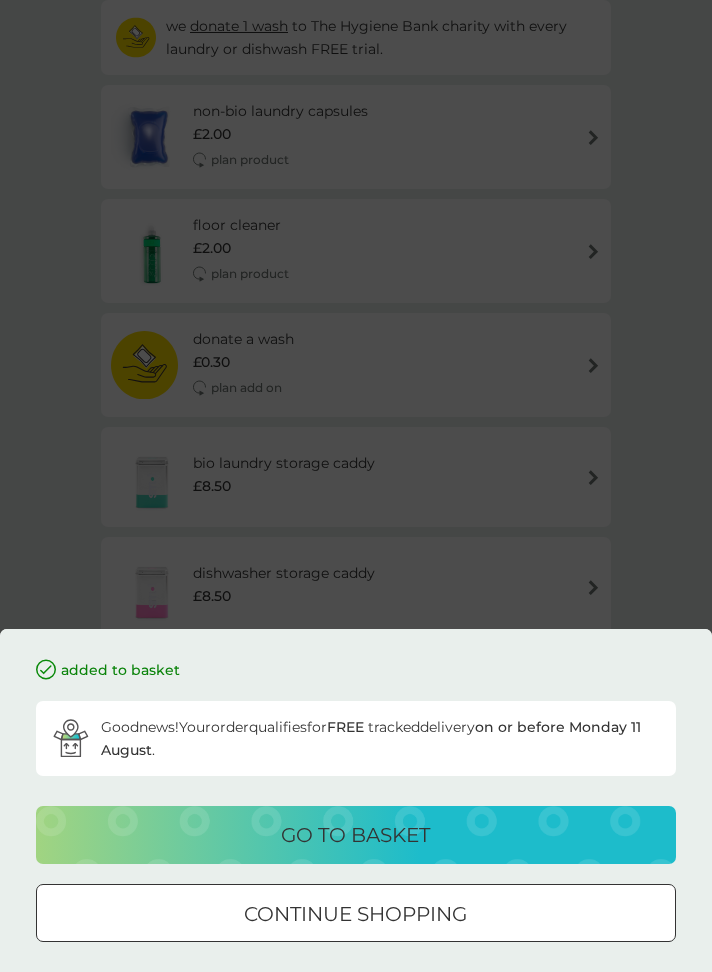 scroll, scrollTop: 0, scrollLeft: 0, axis: both 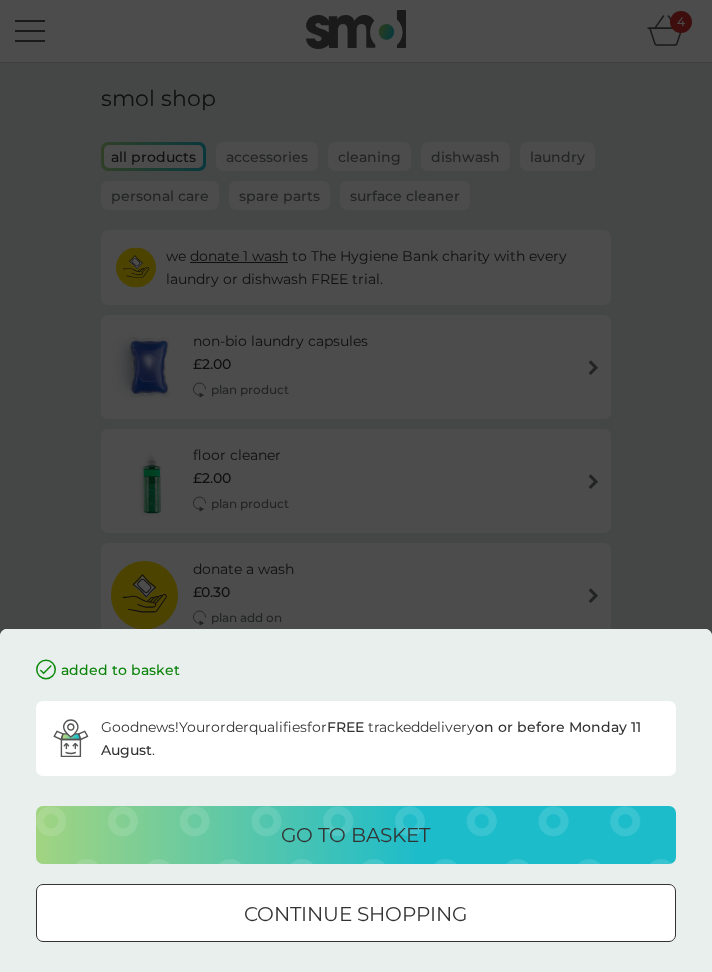 click on "go to basket" at bounding box center (355, 835) 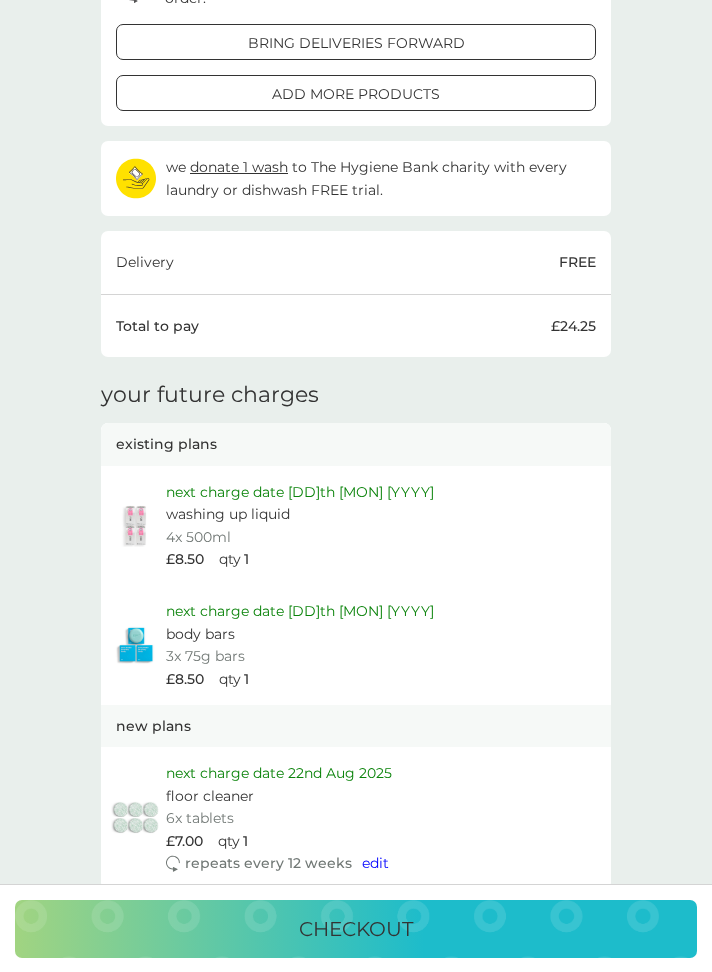 scroll, scrollTop: 748, scrollLeft: 0, axis: vertical 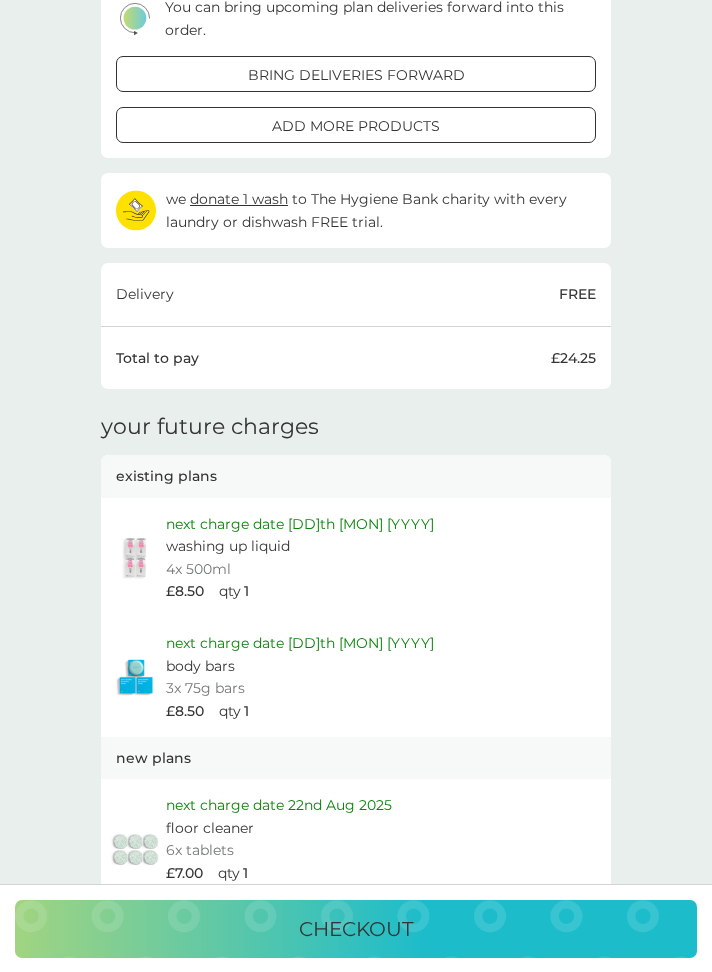 click on "edit" at bounding box center [375, 895] 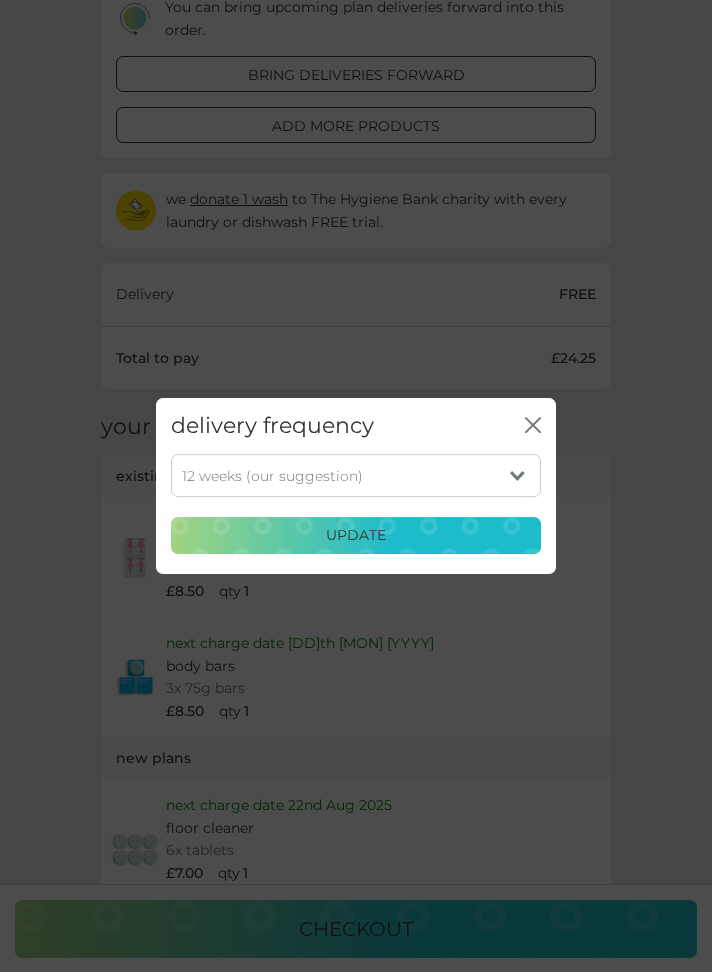 click on "1 week  2 weeks  3 weeks  4 weeks  5 weeks  6 weeks  7 weeks  8 weeks  9 weeks  10 weeks  11 weeks  12 weeks (our suggestion) 13 weeks  14 weeks  15 weeks  16 weeks  17 weeks  18 weeks  19 weeks  20 weeks  21 weeks  22 weeks  23 weeks  24 weeks  25 weeks  26 weeks" at bounding box center [356, 476] 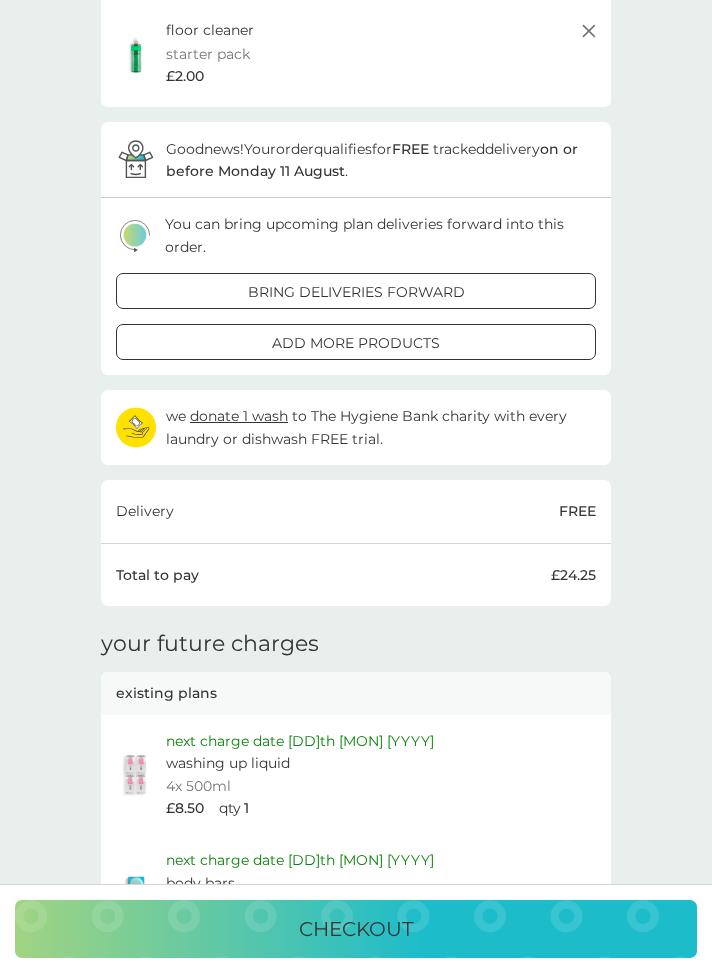 scroll, scrollTop: 531, scrollLeft: 0, axis: vertical 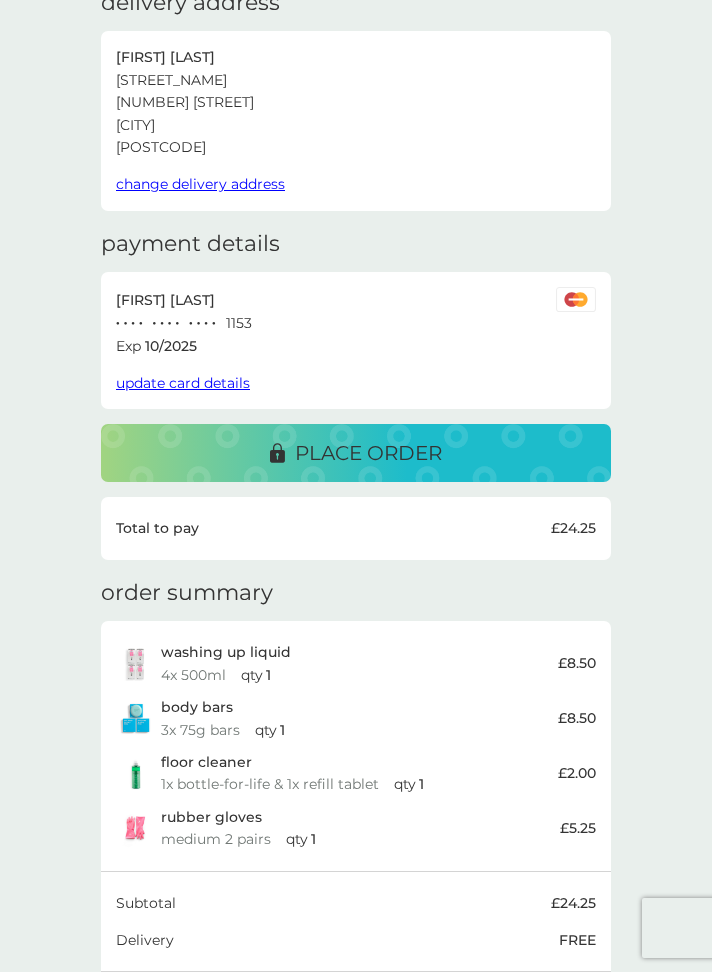 click on "place order" at bounding box center (368, 453) 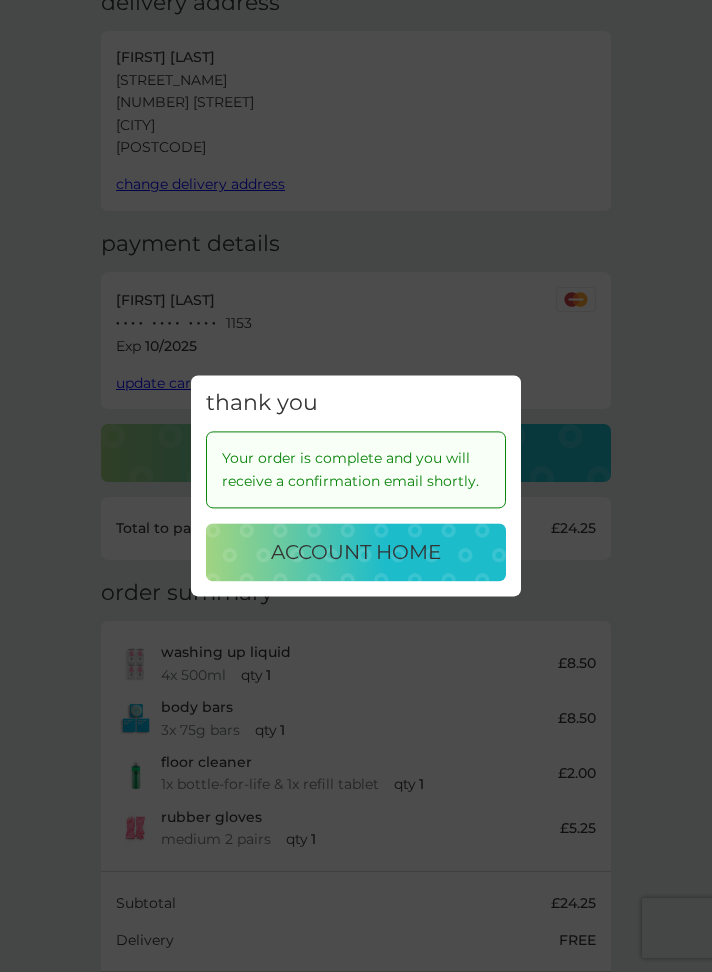click on "account home" at bounding box center [356, 553] 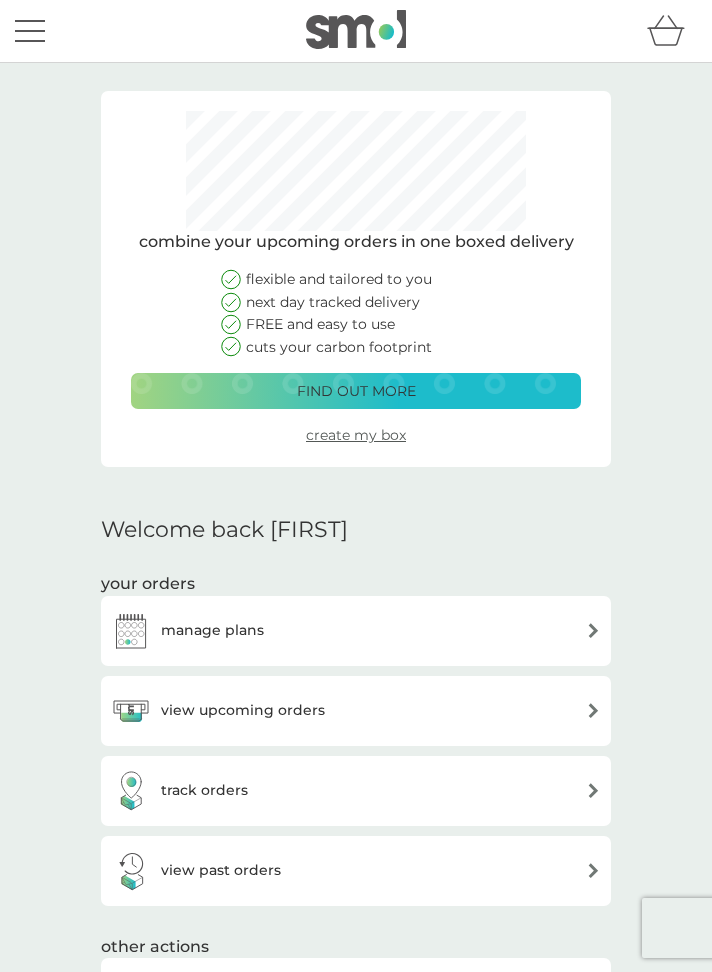 scroll, scrollTop: 0, scrollLeft: 0, axis: both 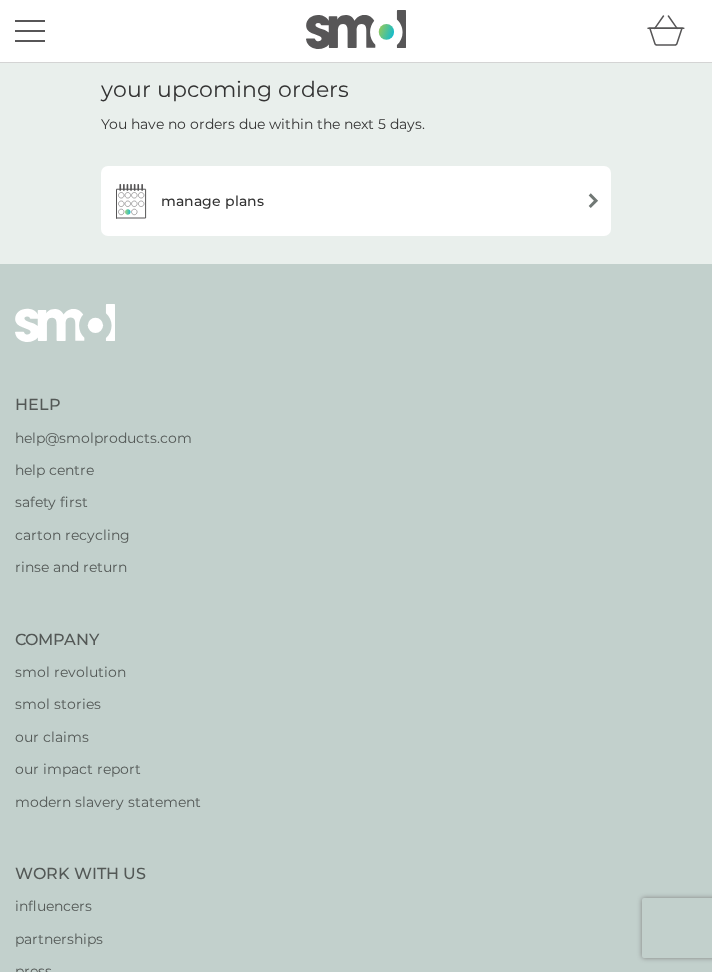 click at bounding box center (30, 31) 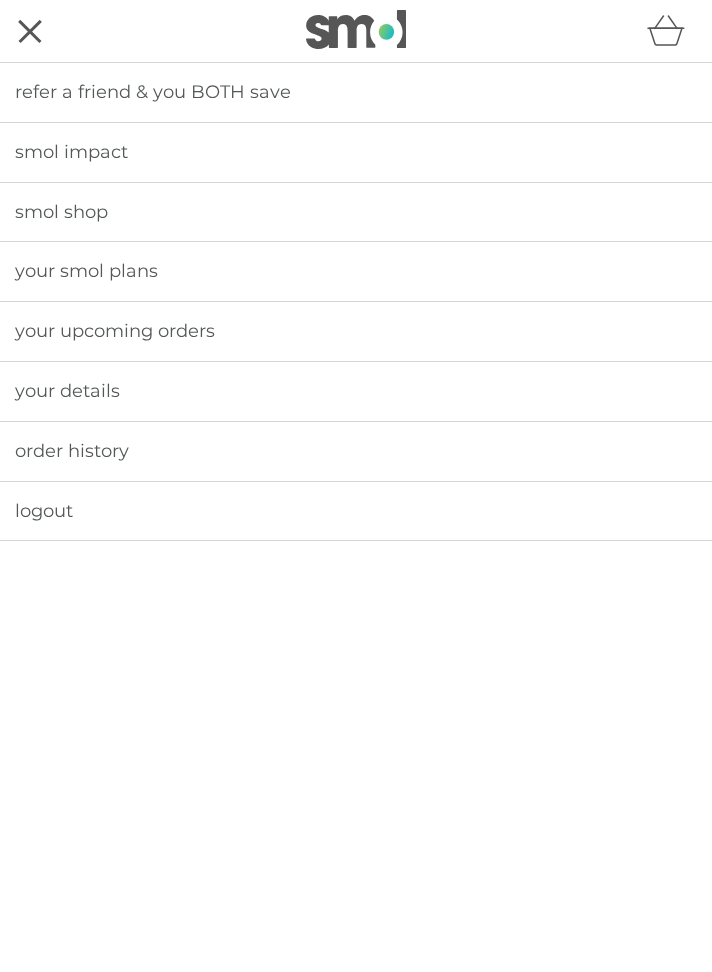 click on "order history" at bounding box center (356, 451) 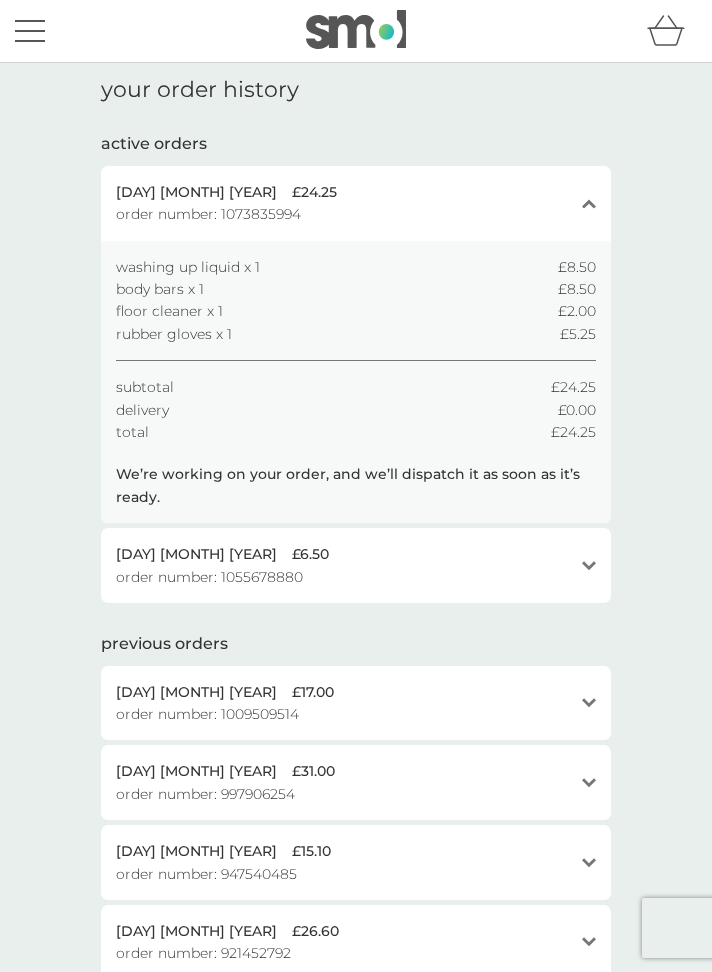 click at bounding box center [30, 31] 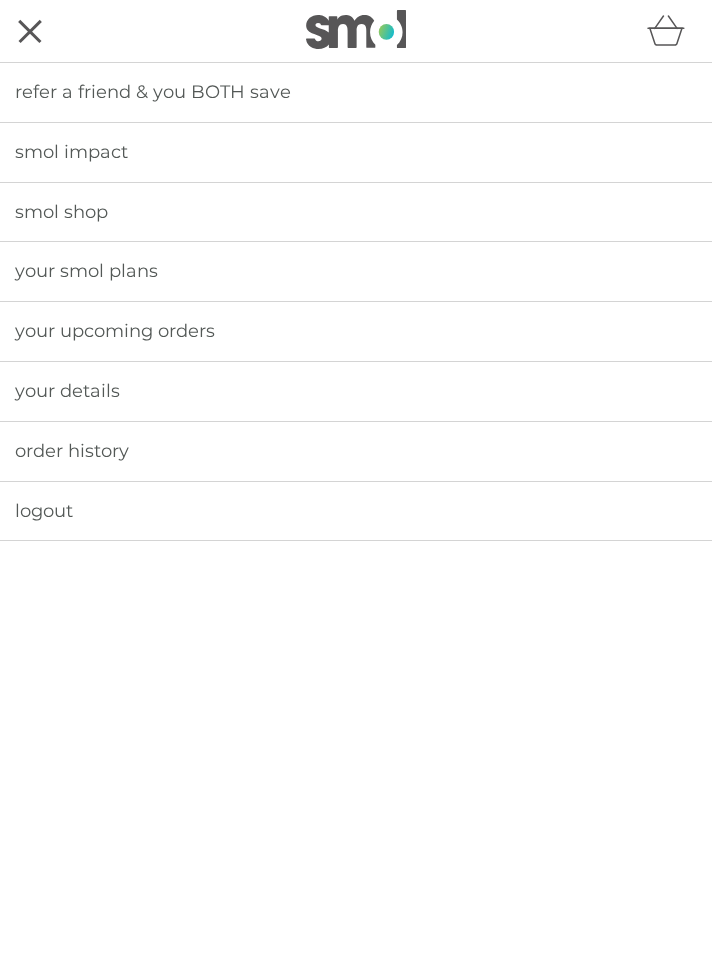 click on "your smol plans" at bounding box center (356, 271) 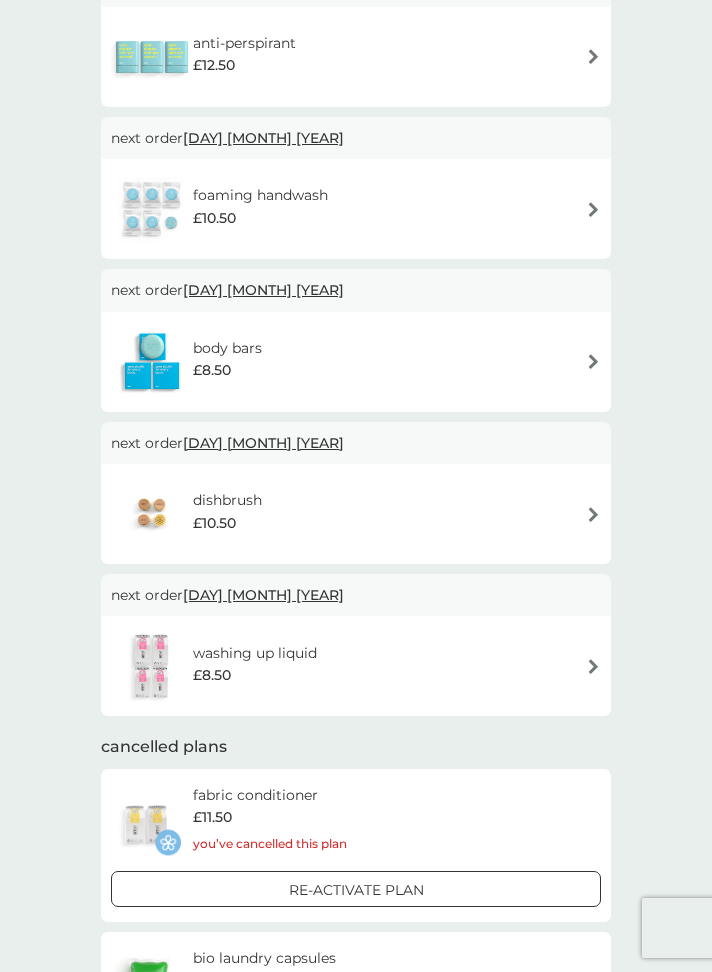 scroll, scrollTop: 692, scrollLeft: 0, axis: vertical 